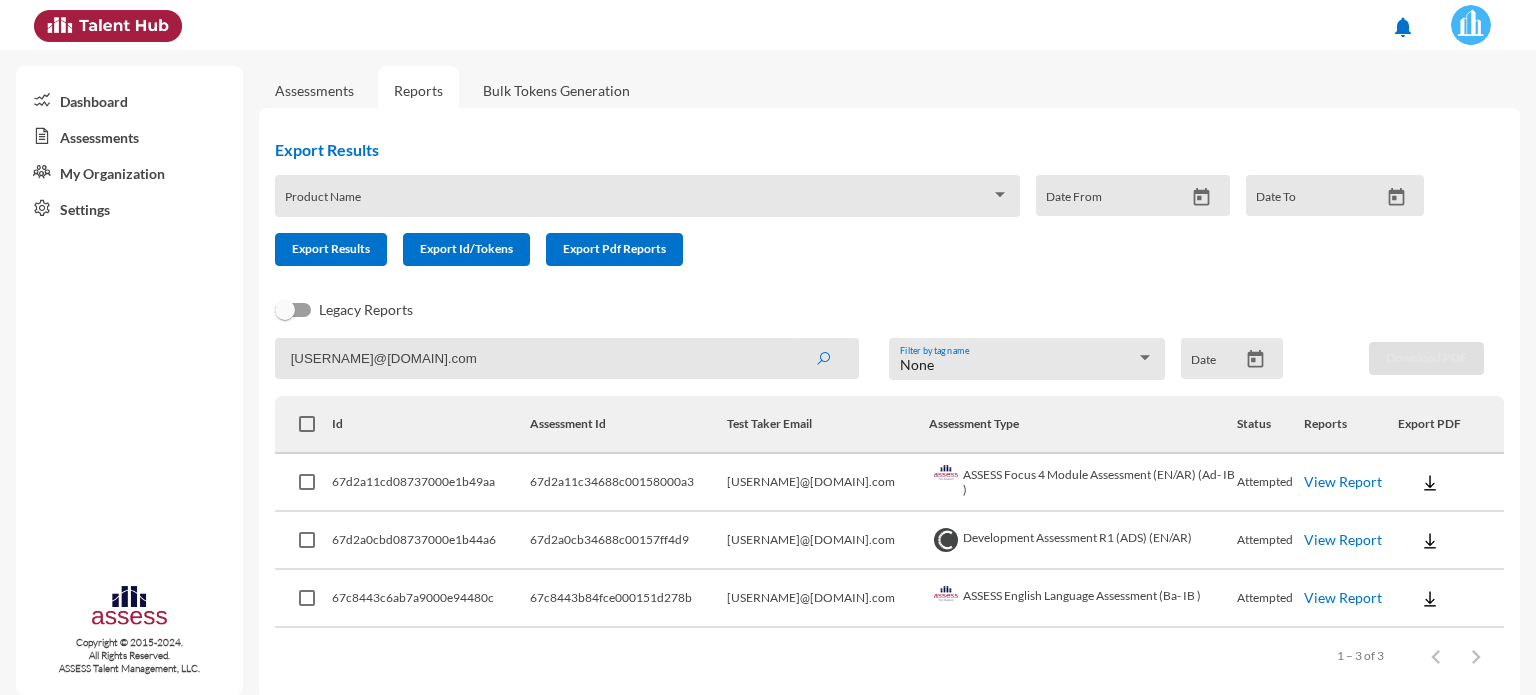scroll, scrollTop: 0, scrollLeft: 0, axis: both 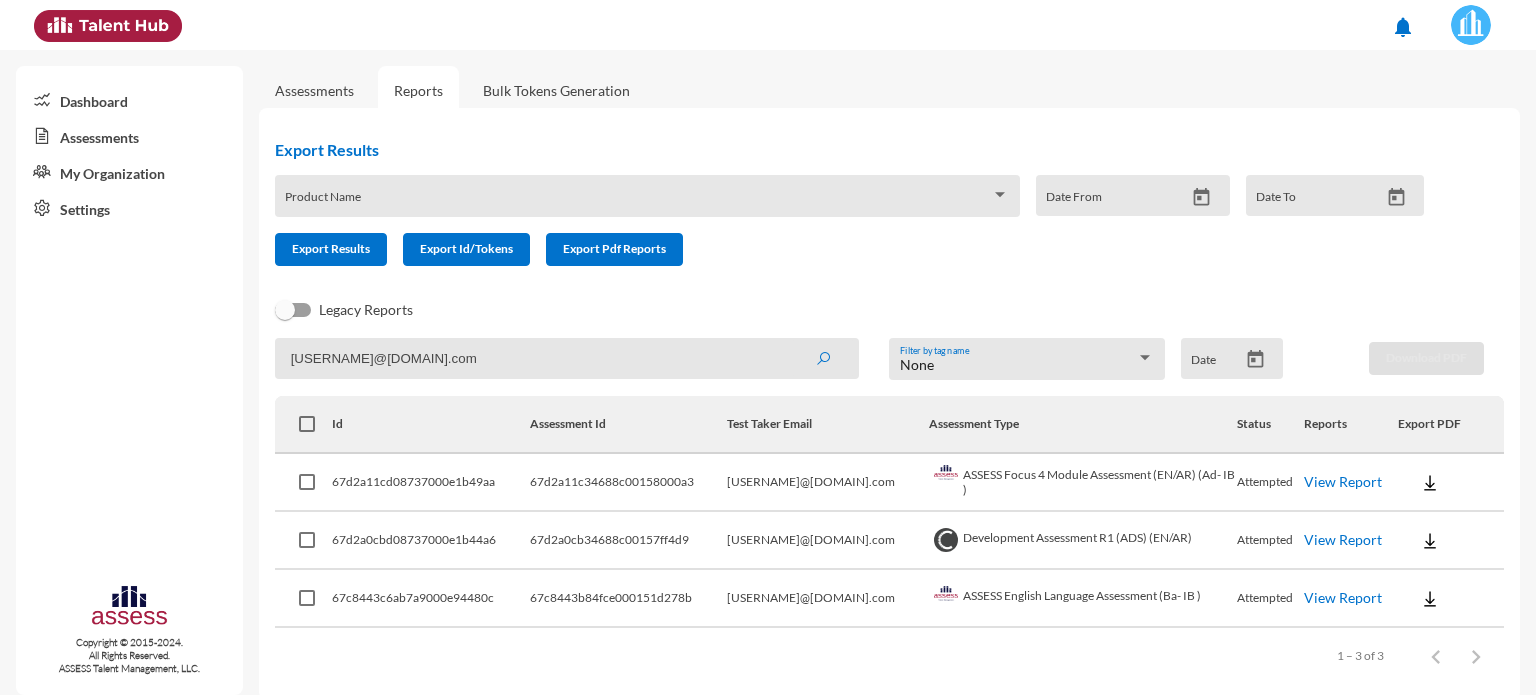 click on "View Report" at bounding box center [1343, 481] 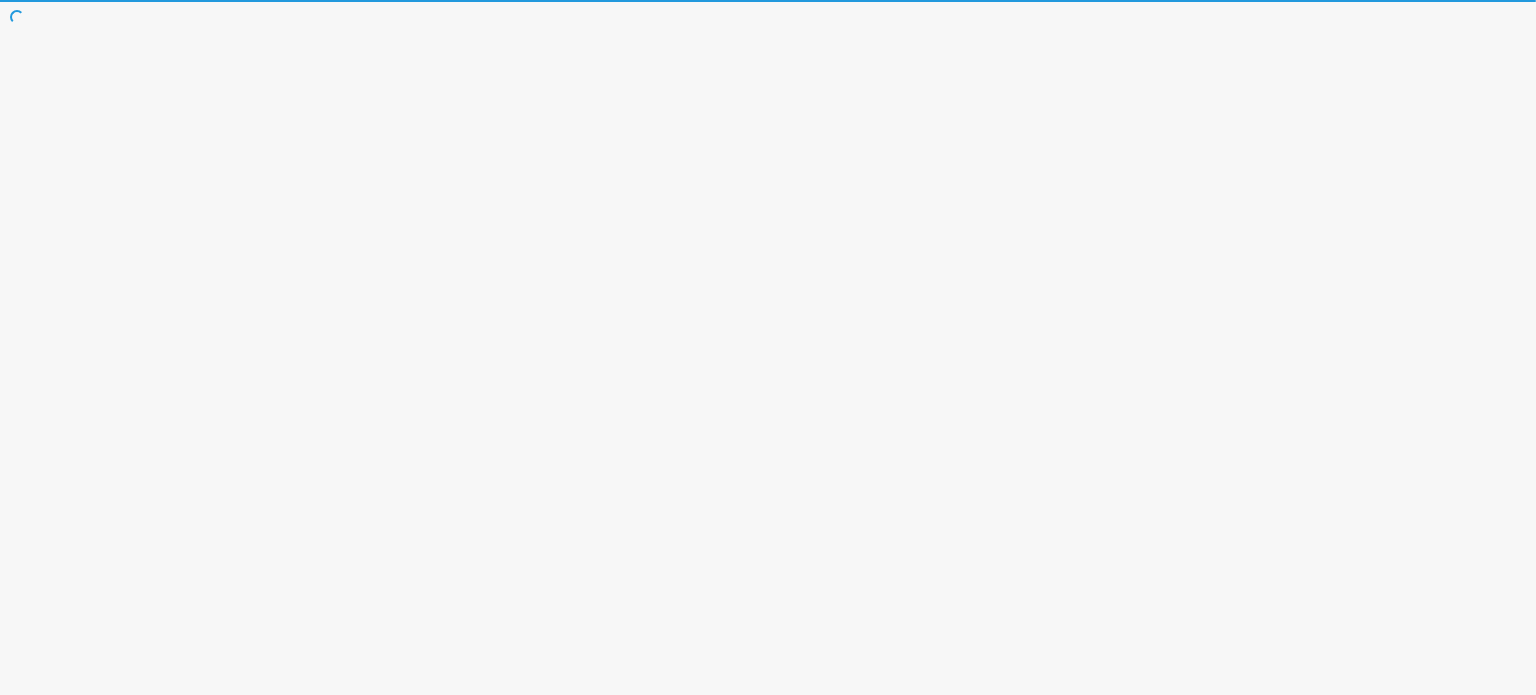 scroll, scrollTop: 0, scrollLeft: 0, axis: both 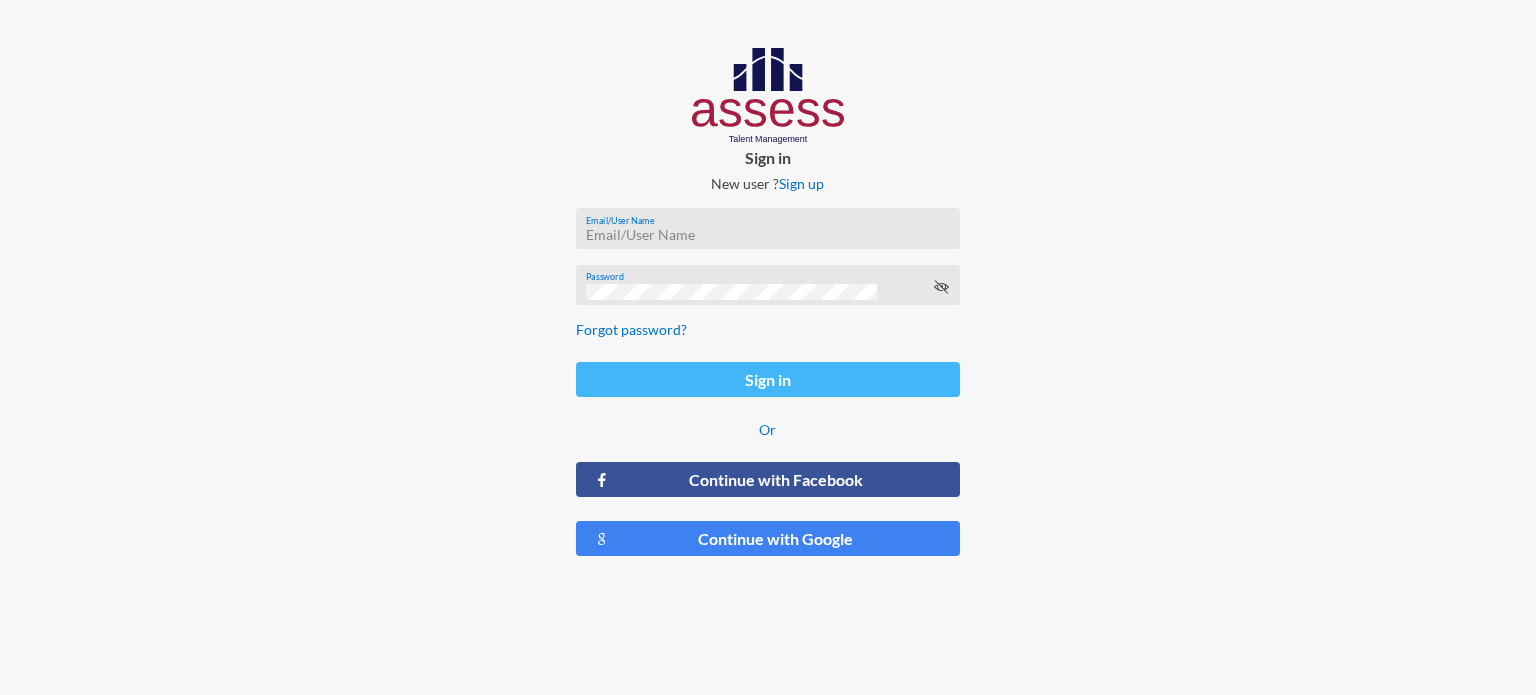 type on "[NAME]" 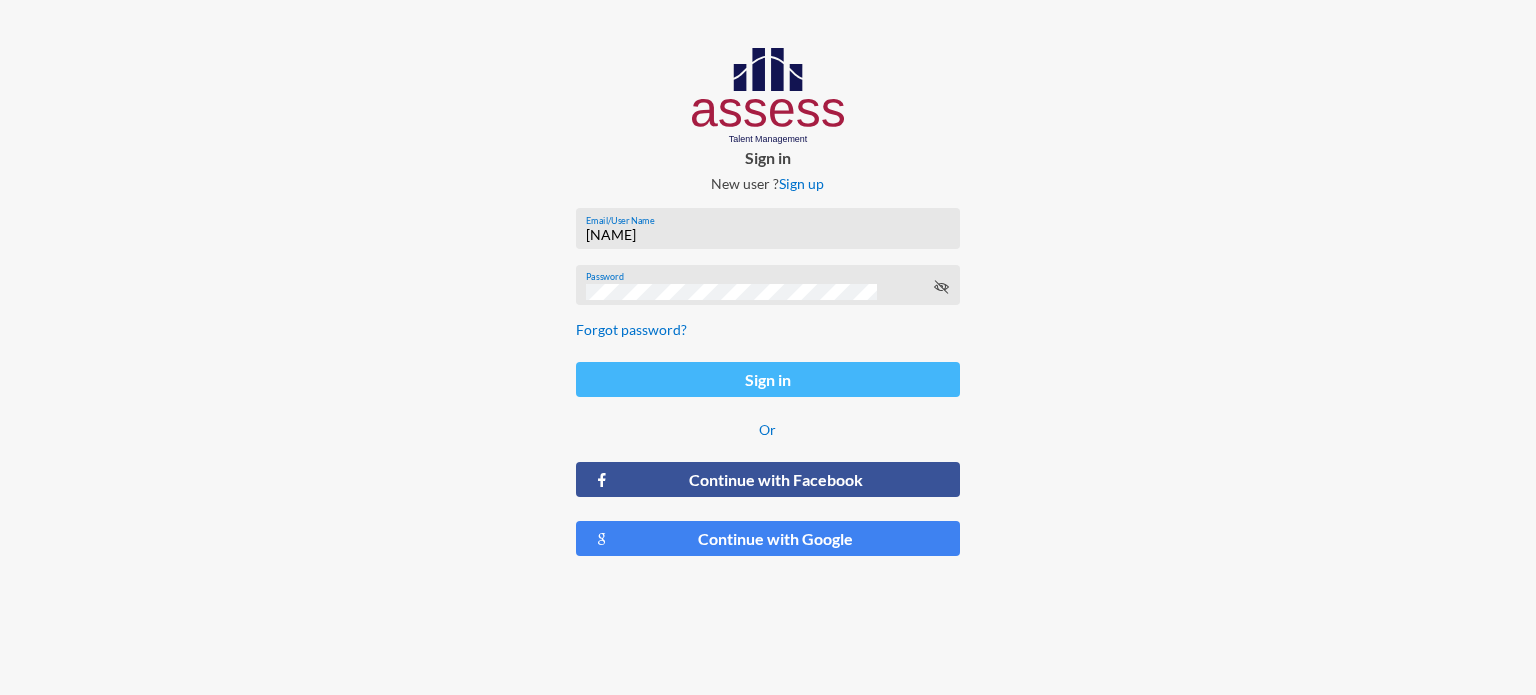 click on "Sign in" at bounding box center [768, 379] 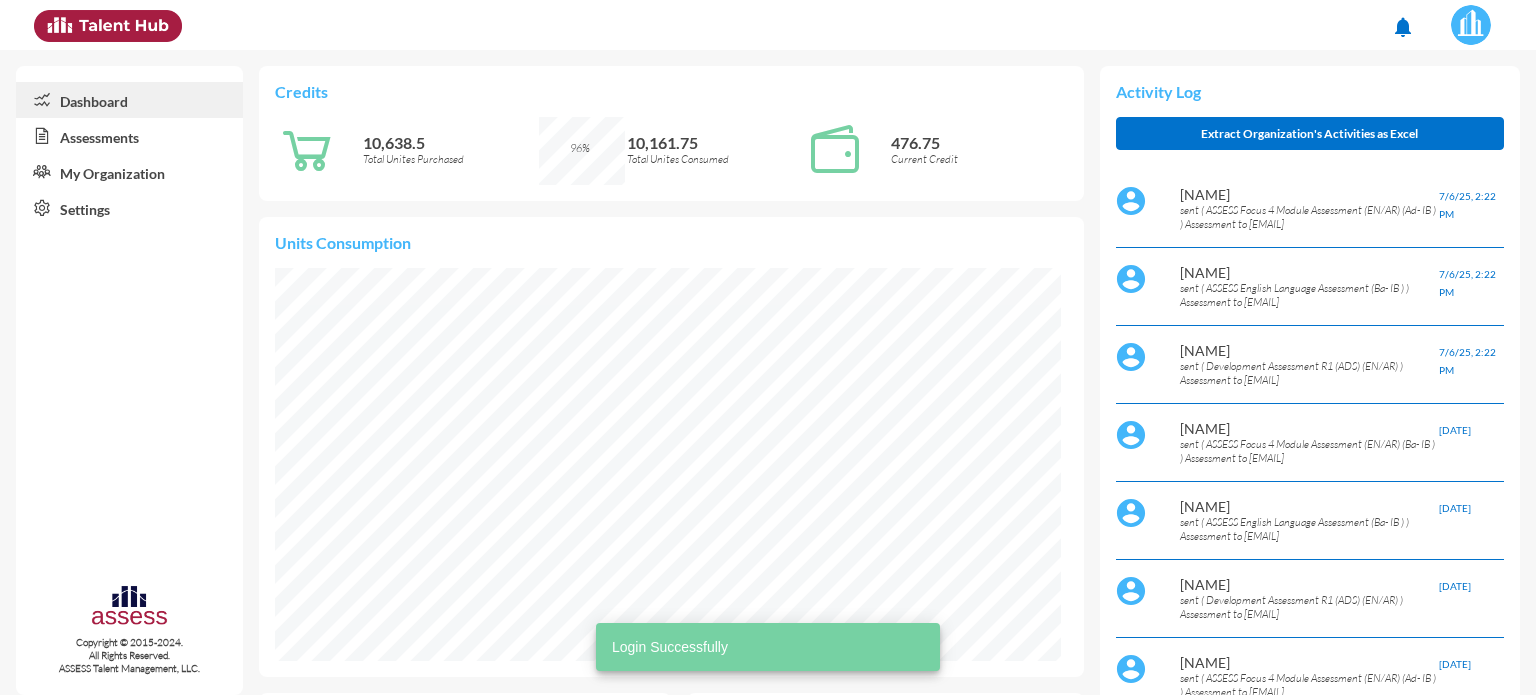 scroll, scrollTop: 999821, scrollLeft: 999622, axis: both 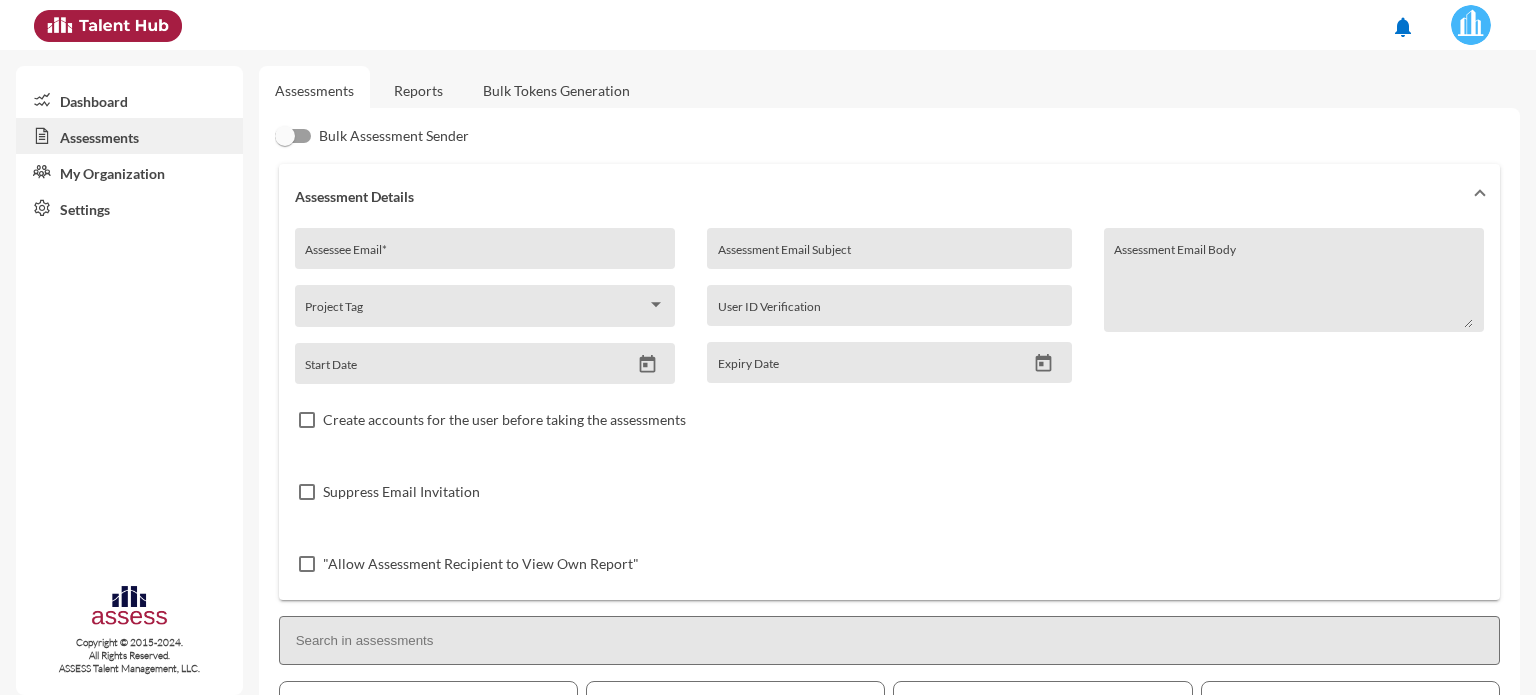 click on "Reports" at bounding box center [418, 90] 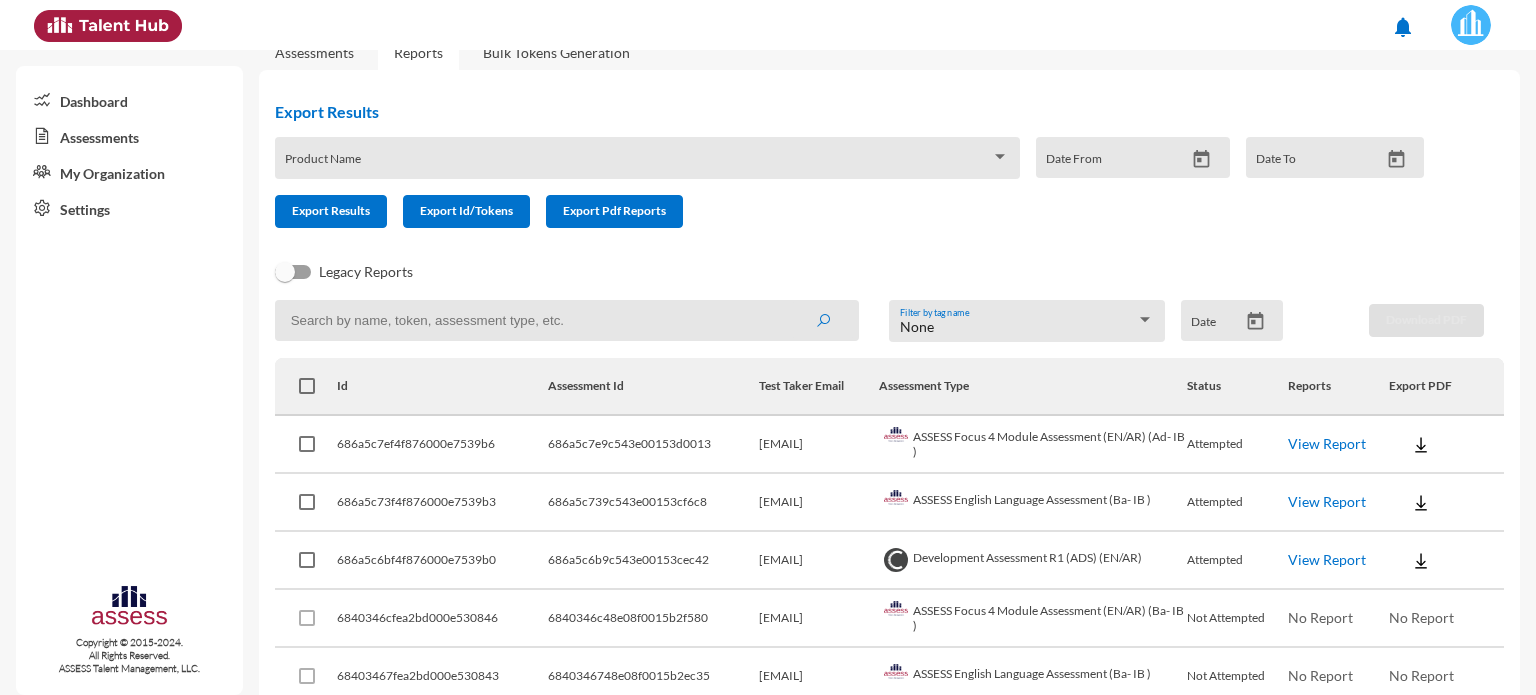 scroll, scrollTop: 100, scrollLeft: 0, axis: vertical 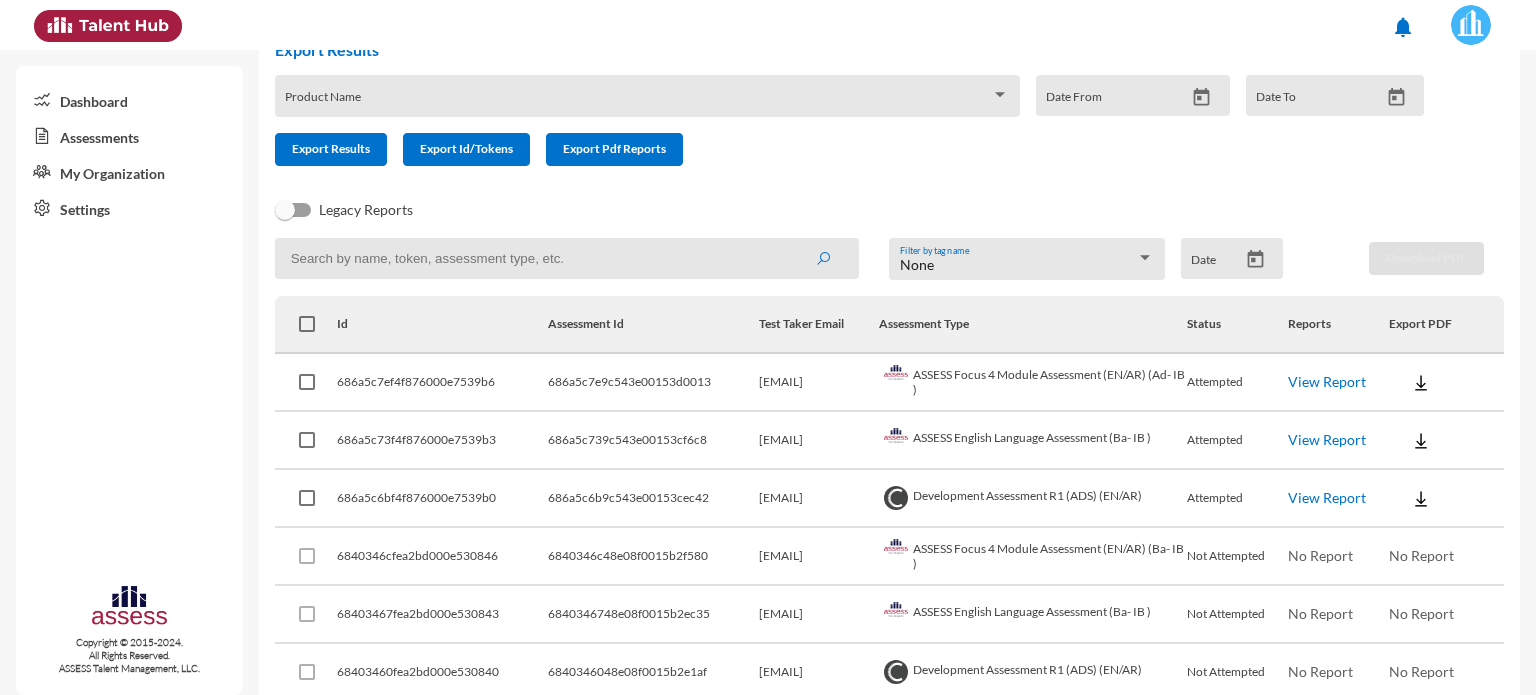 click on "View Report" at bounding box center [1327, 381] 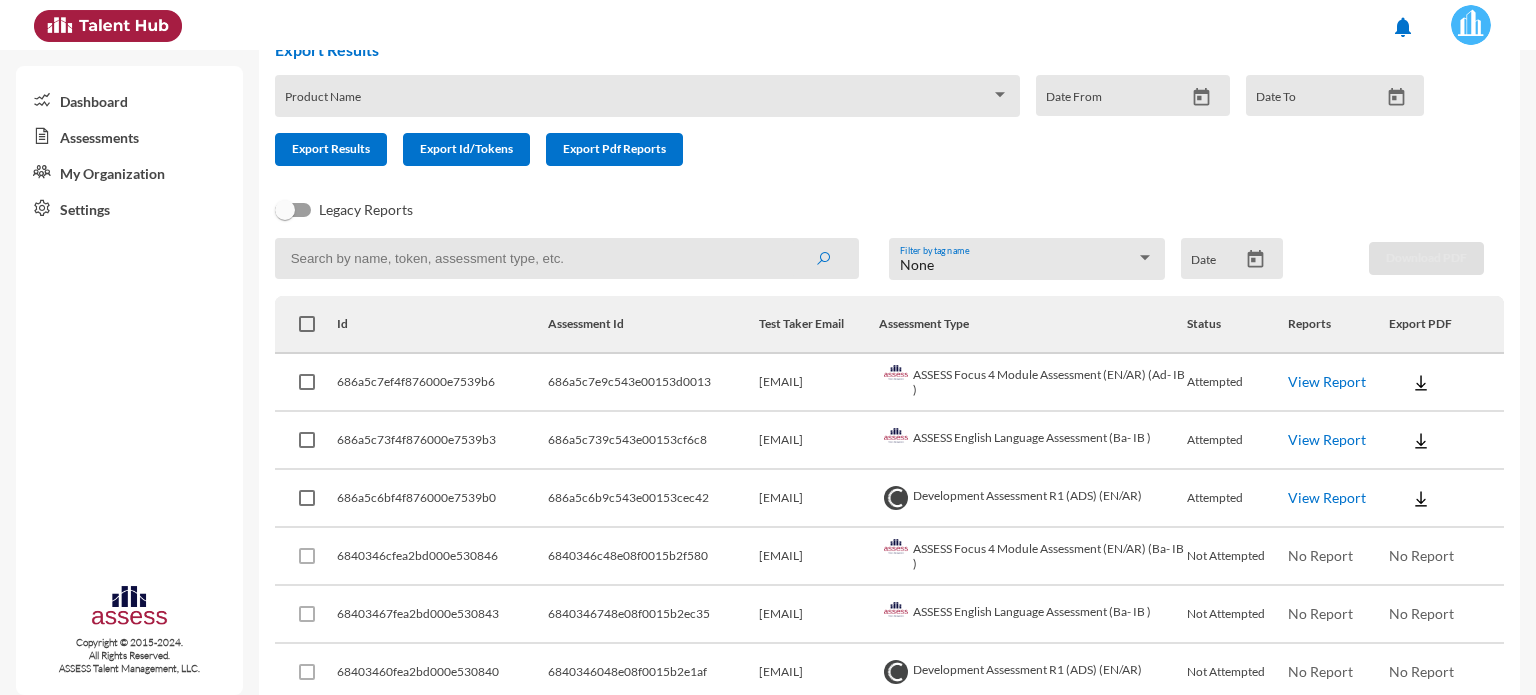 click on "View Report" at bounding box center (1327, 381) 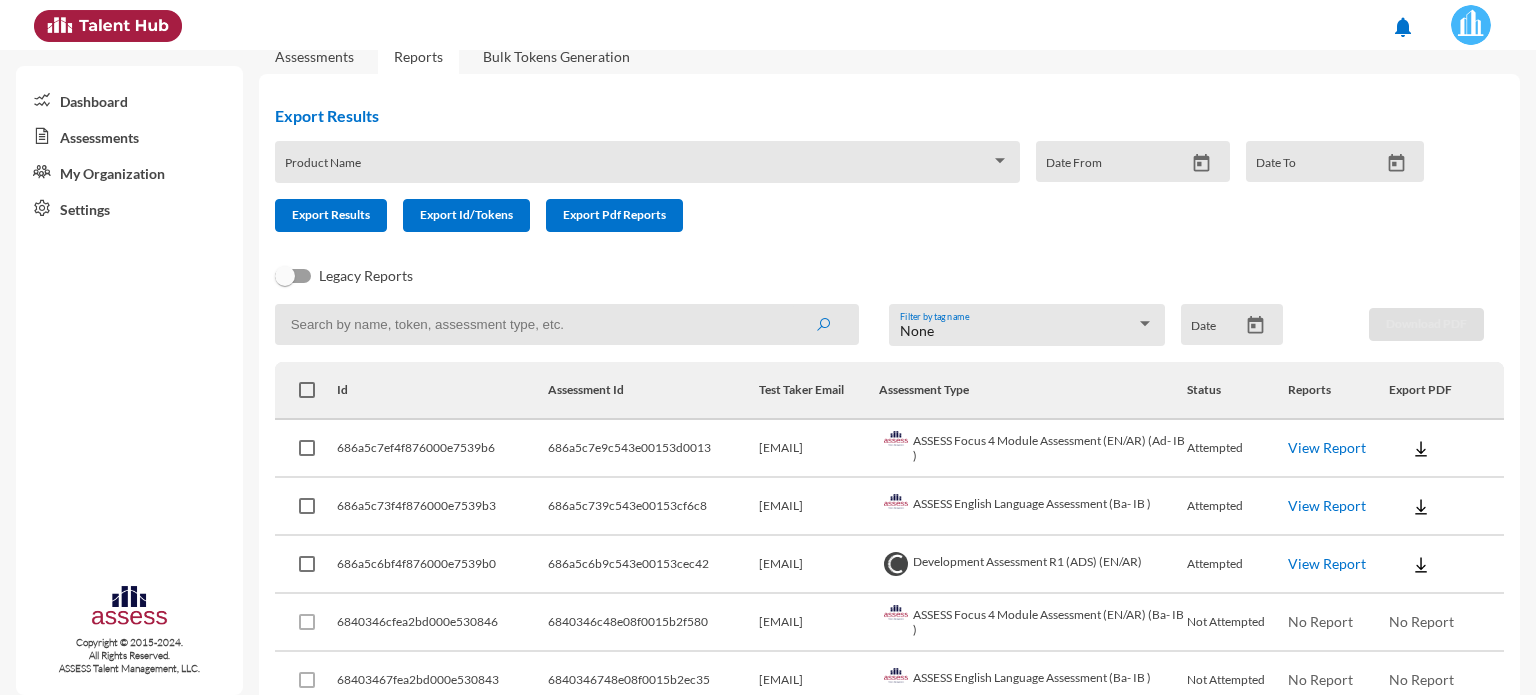 scroll, scrollTop: 0, scrollLeft: 0, axis: both 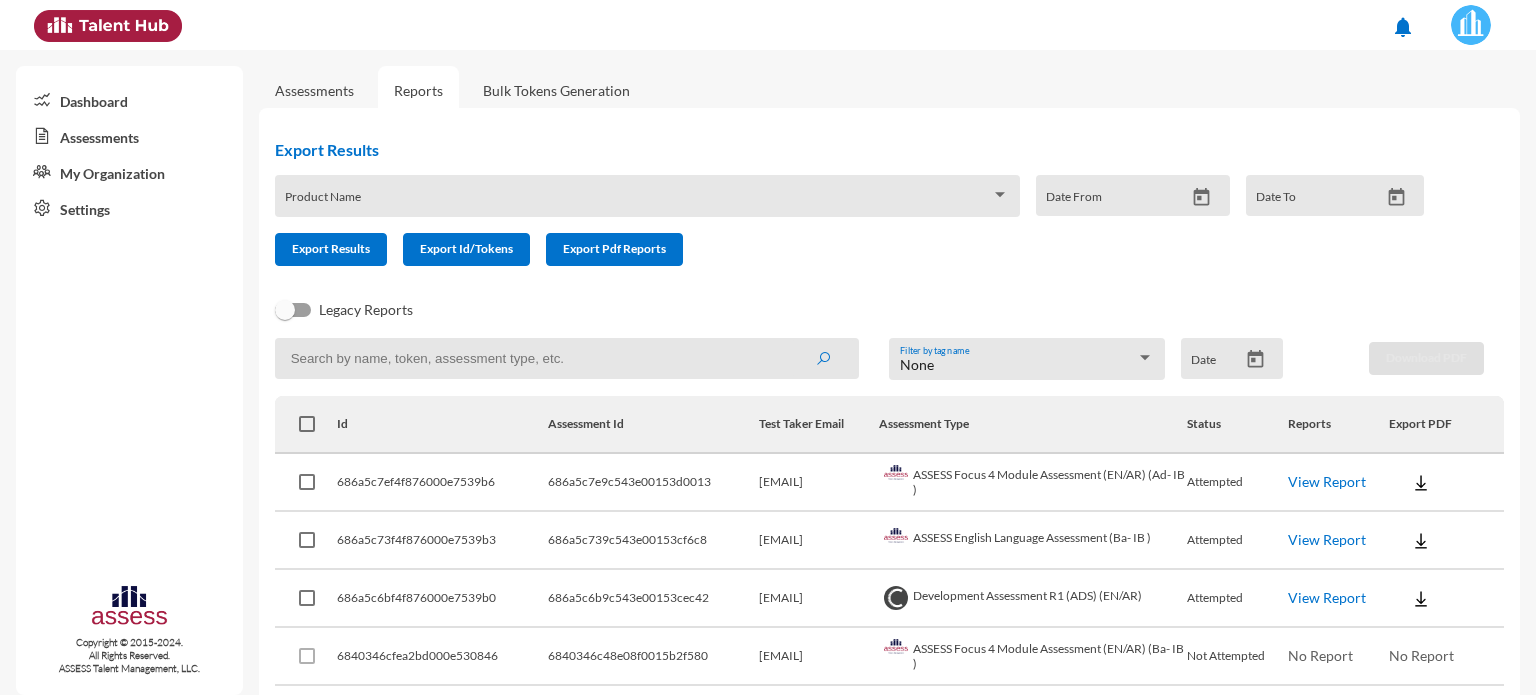 click at bounding box center (567, 358) 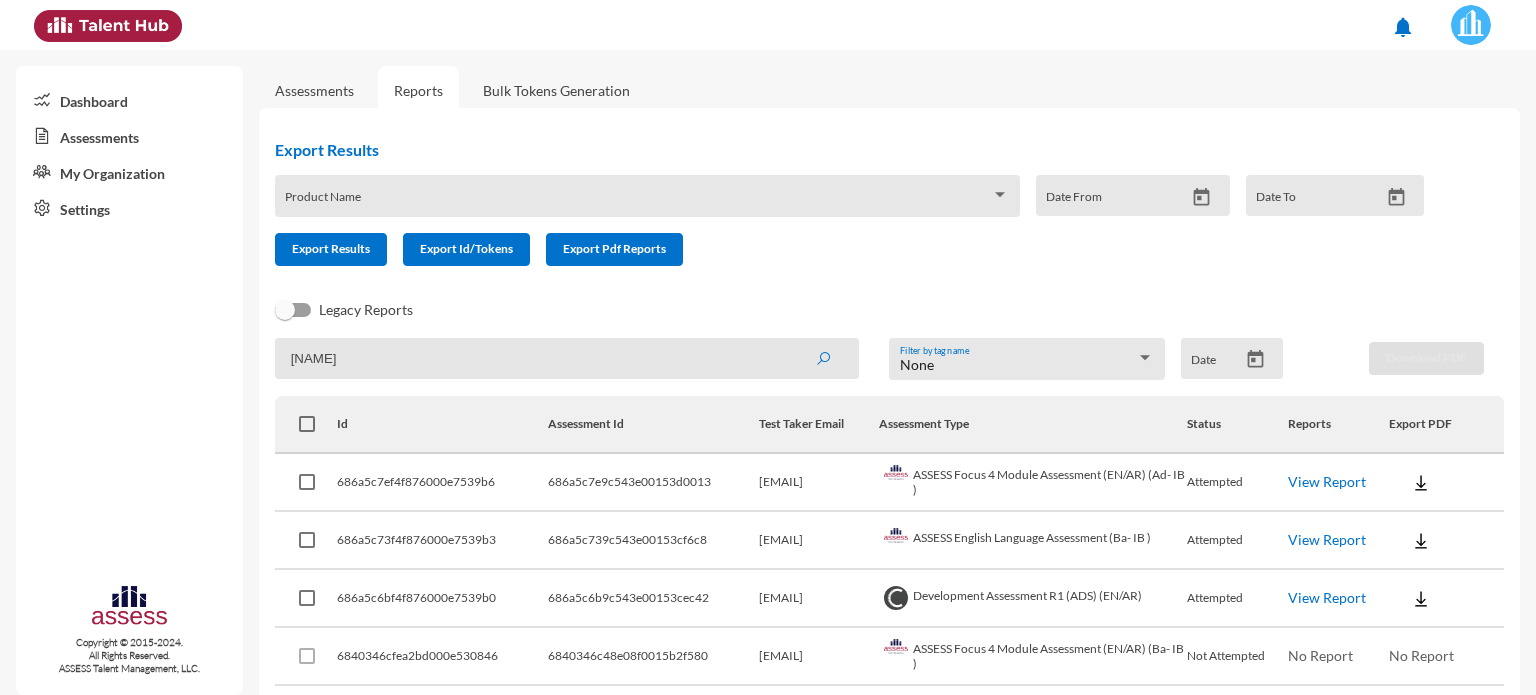 click at bounding box center (823, 358) 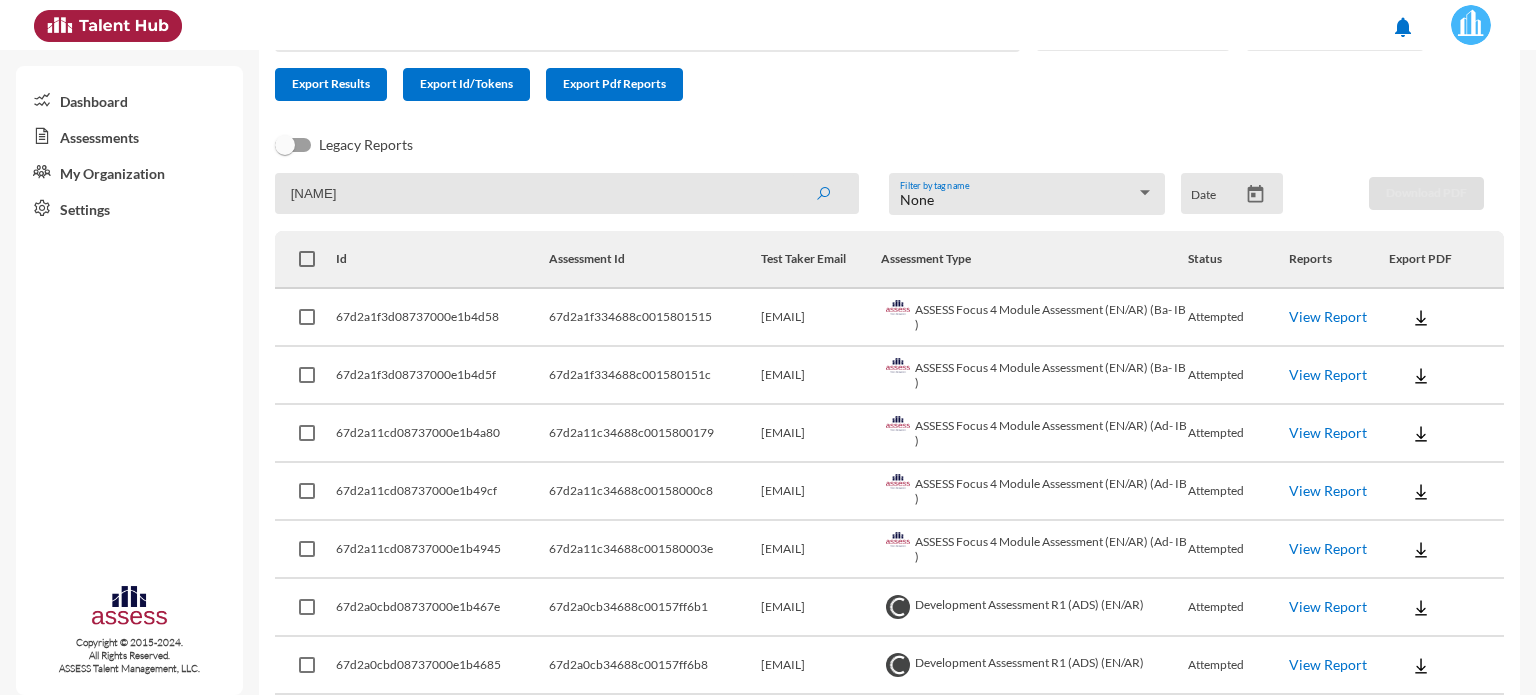 scroll, scrollTop: 200, scrollLeft: 0, axis: vertical 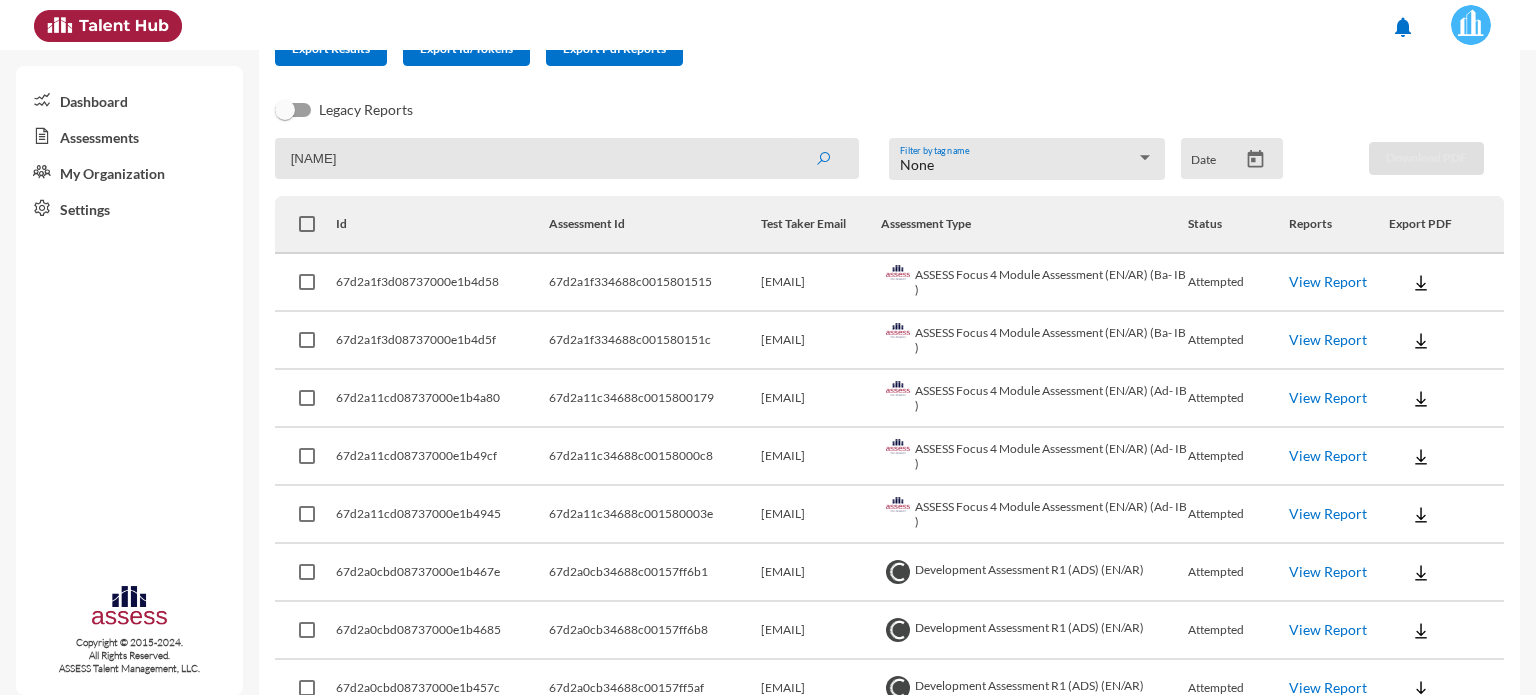 click on "View Report" at bounding box center [1328, 281] 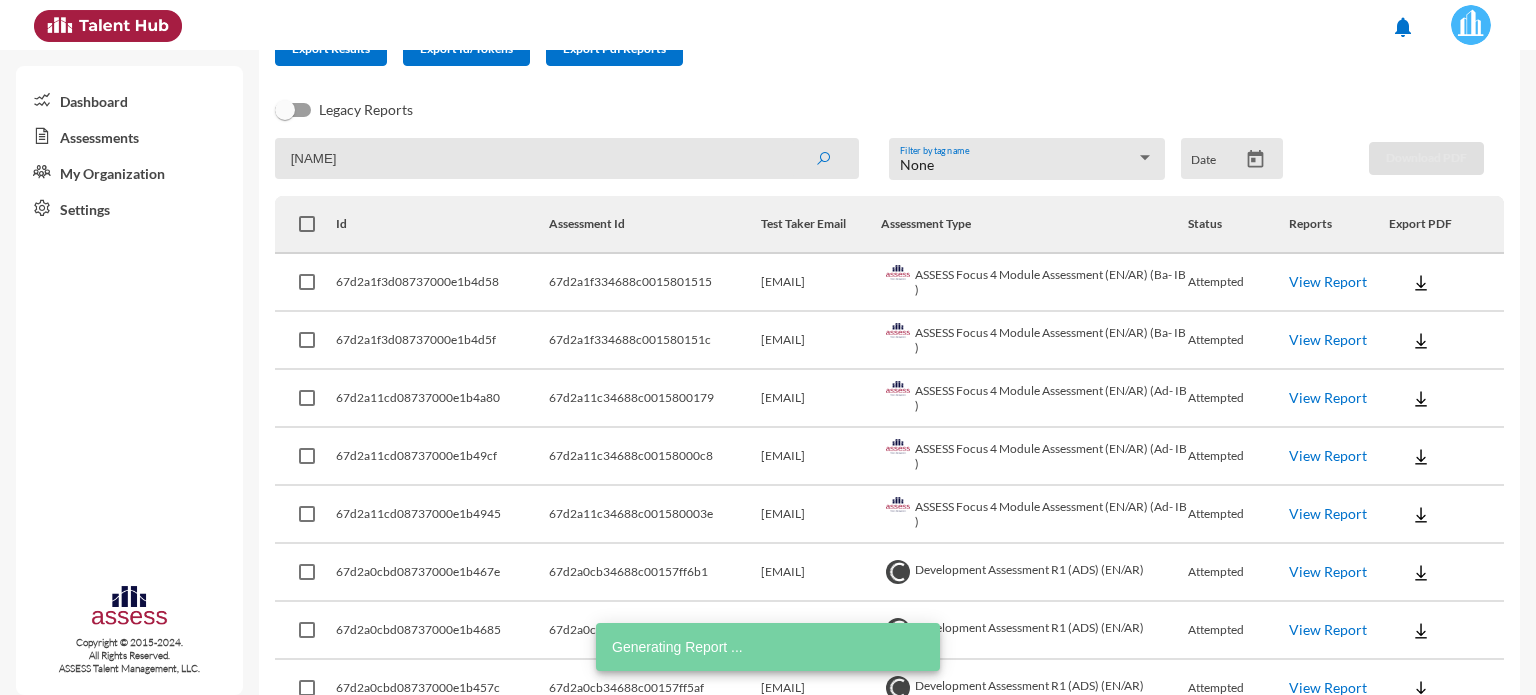 drag, startPoint x: 574, startPoint y: 153, endPoint x: 504, endPoint y: 163, distance: 70.71068 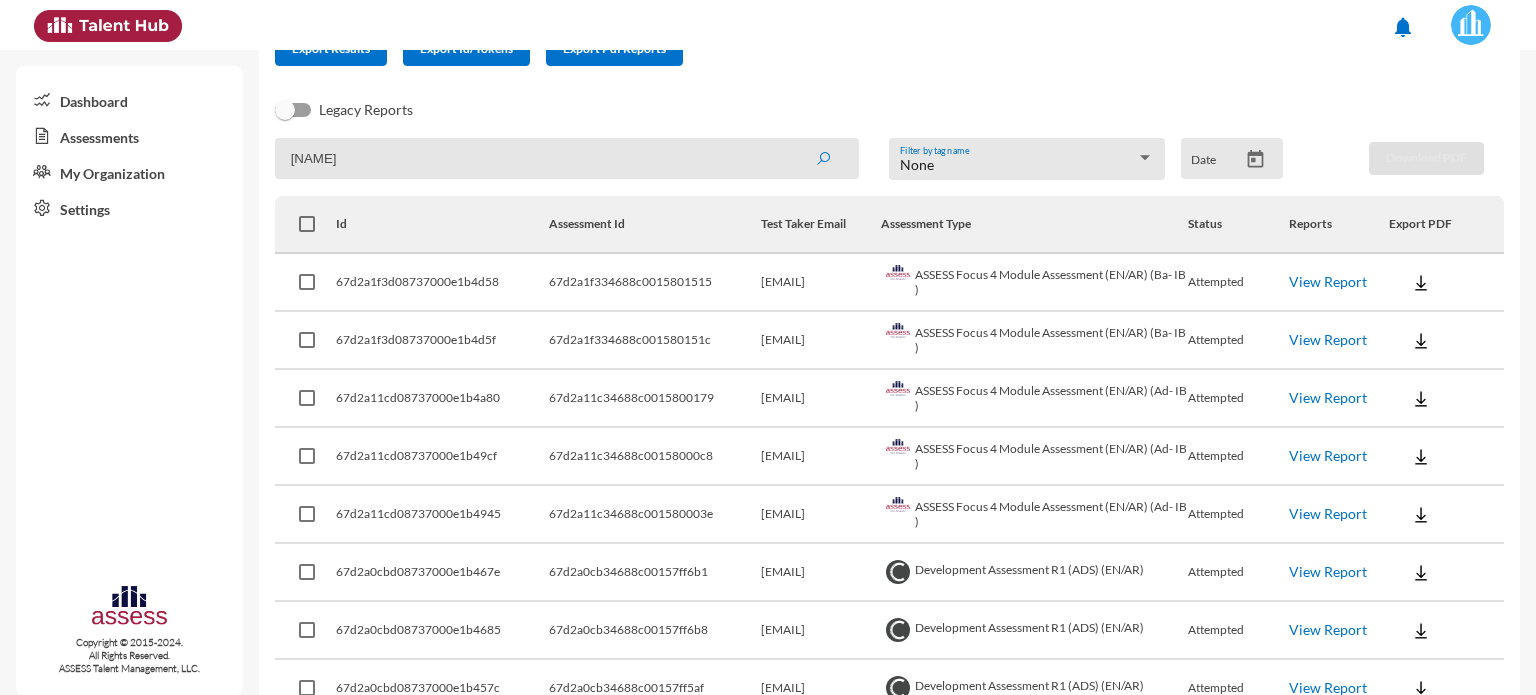 drag, startPoint x: 249, startPoint y: 163, endPoint x: 238, endPoint y: 165, distance: 11.18034 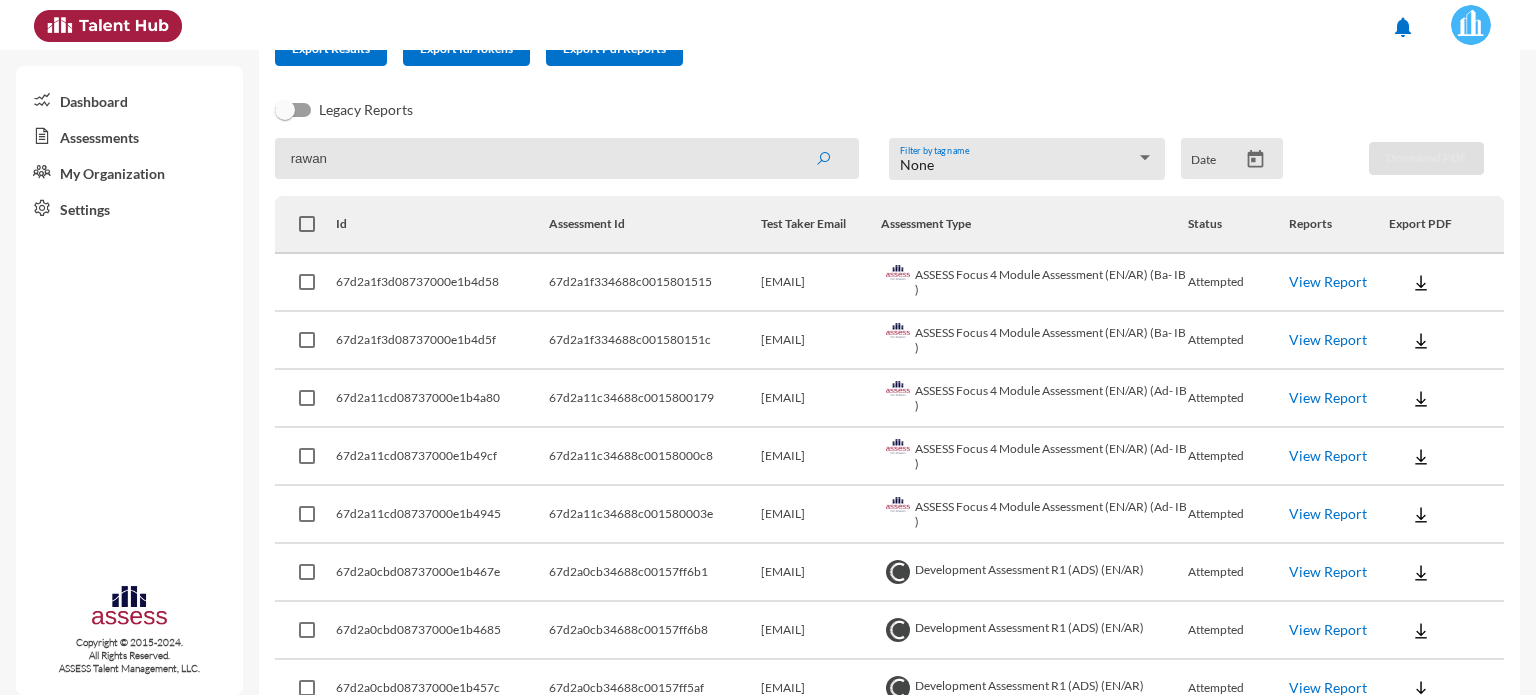 type on "rawan" 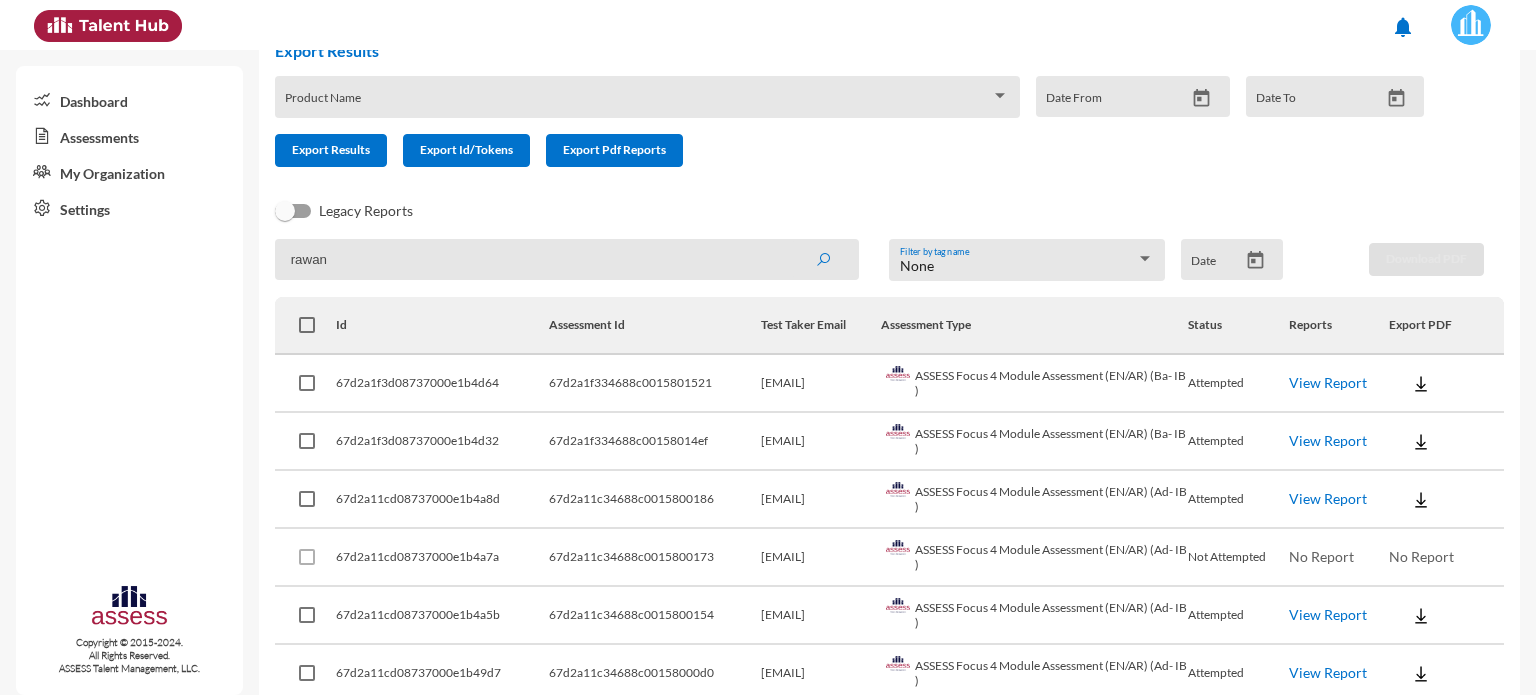 scroll, scrollTop: 100, scrollLeft: 0, axis: vertical 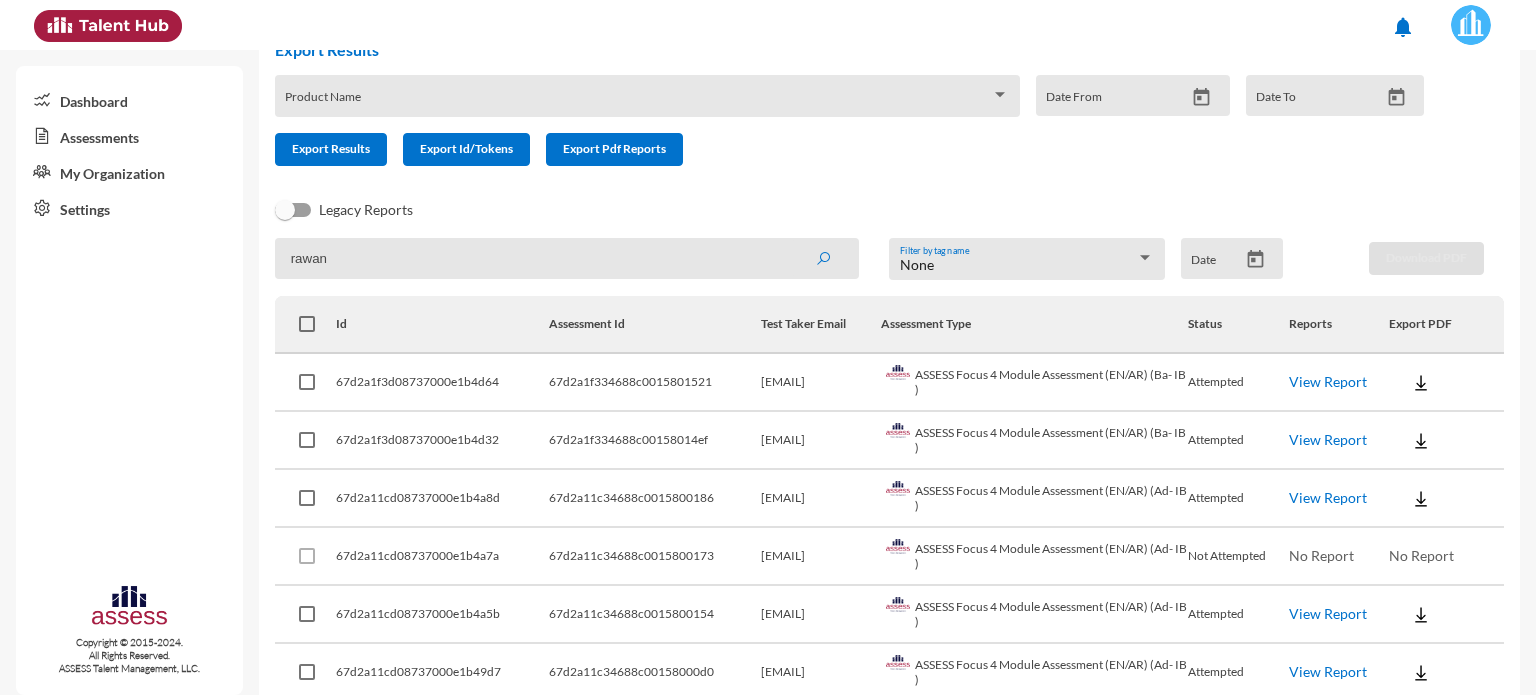 click on "View Report" at bounding box center [1328, 381] 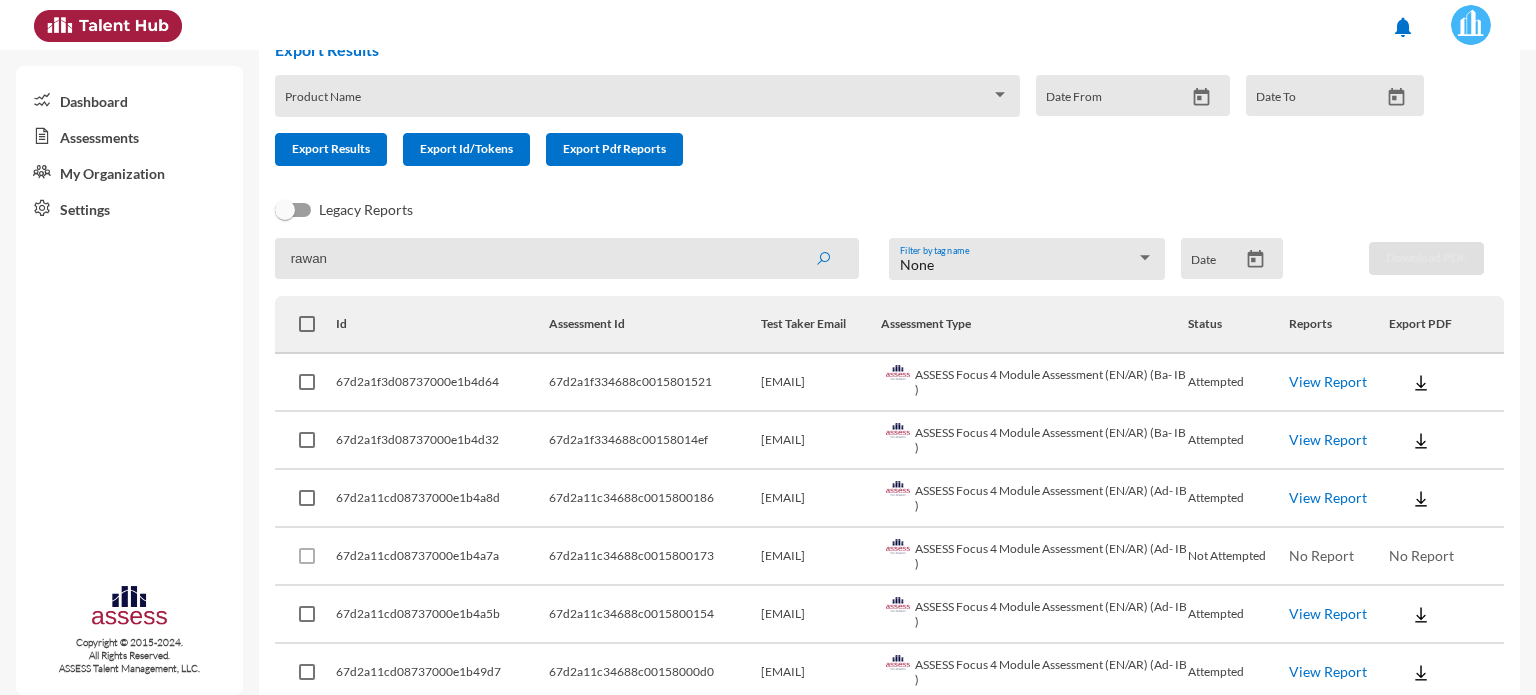 drag, startPoint x: 408, startPoint y: 270, endPoint x: 296, endPoint y: 270, distance: 112 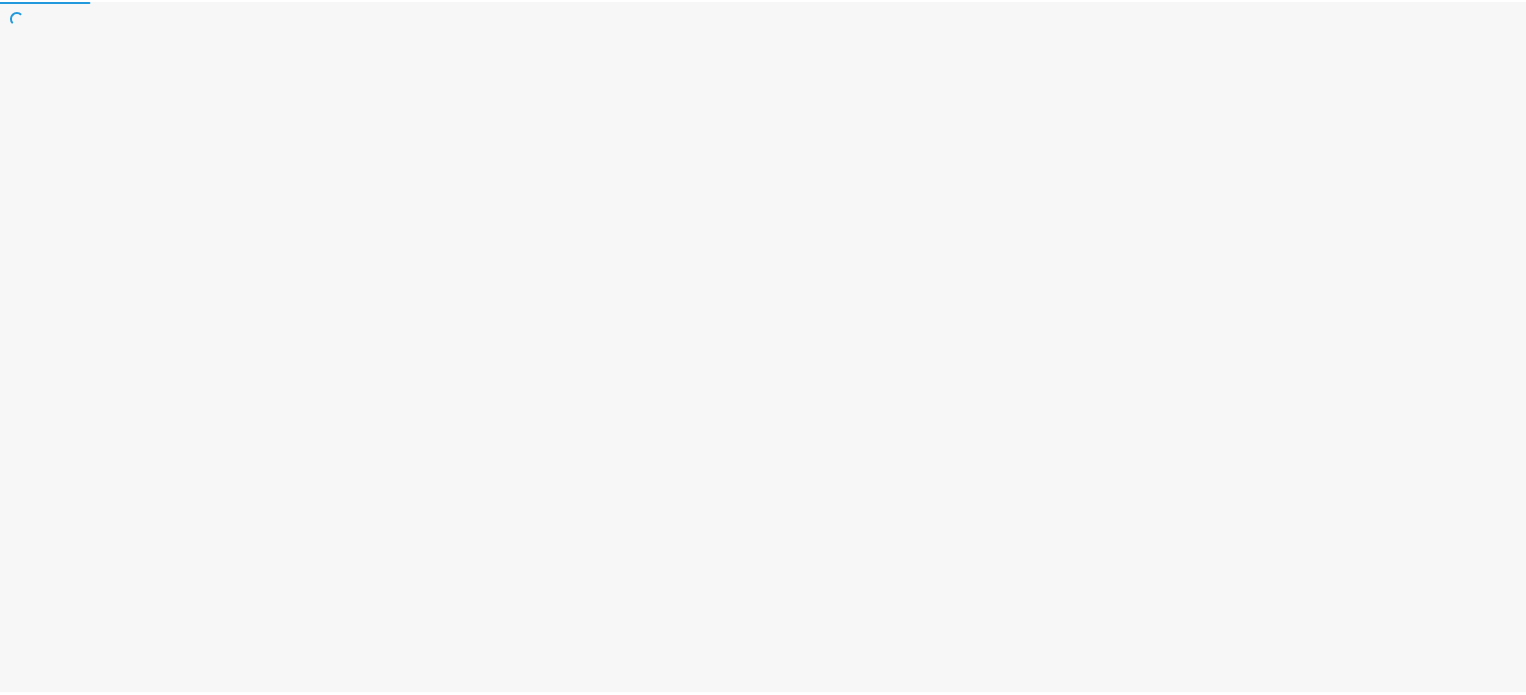 scroll, scrollTop: 0, scrollLeft: 0, axis: both 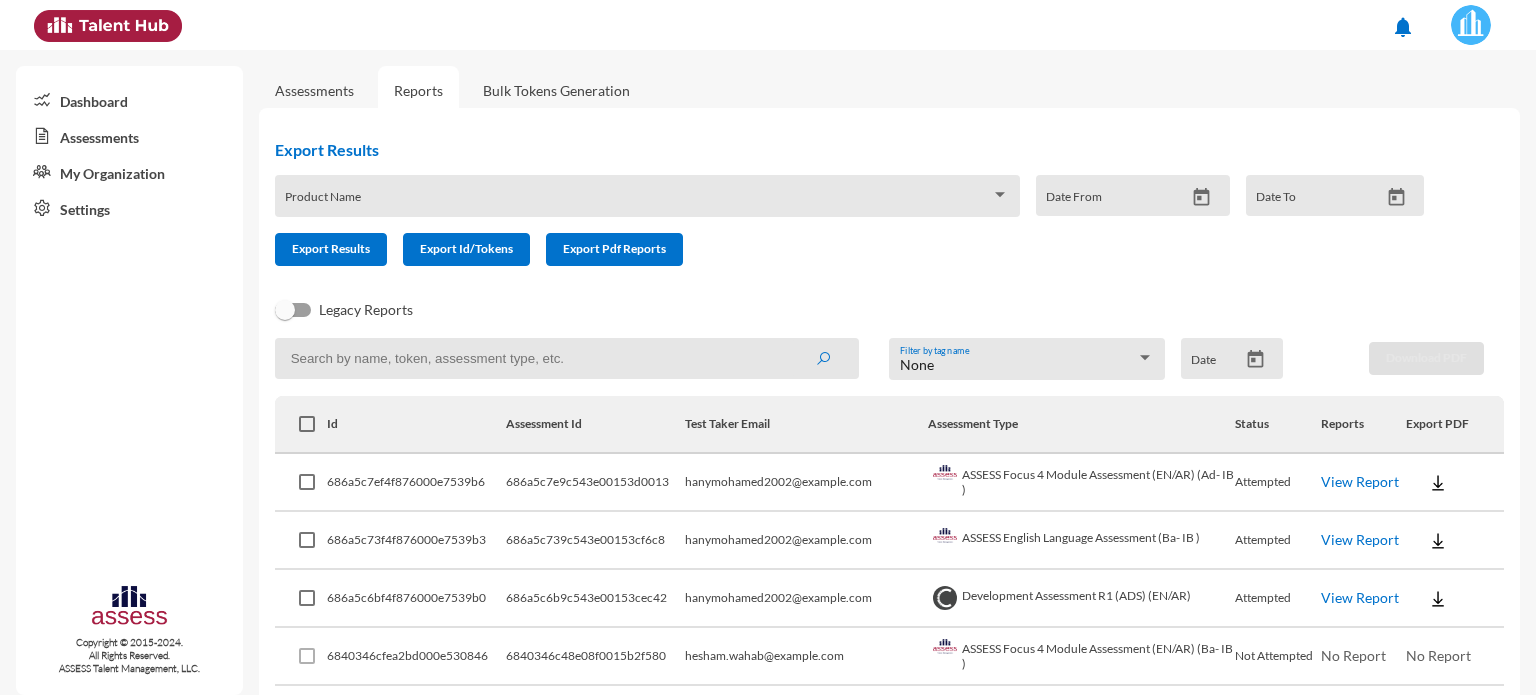 click on "View Report" at bounding box center (1360, 481) 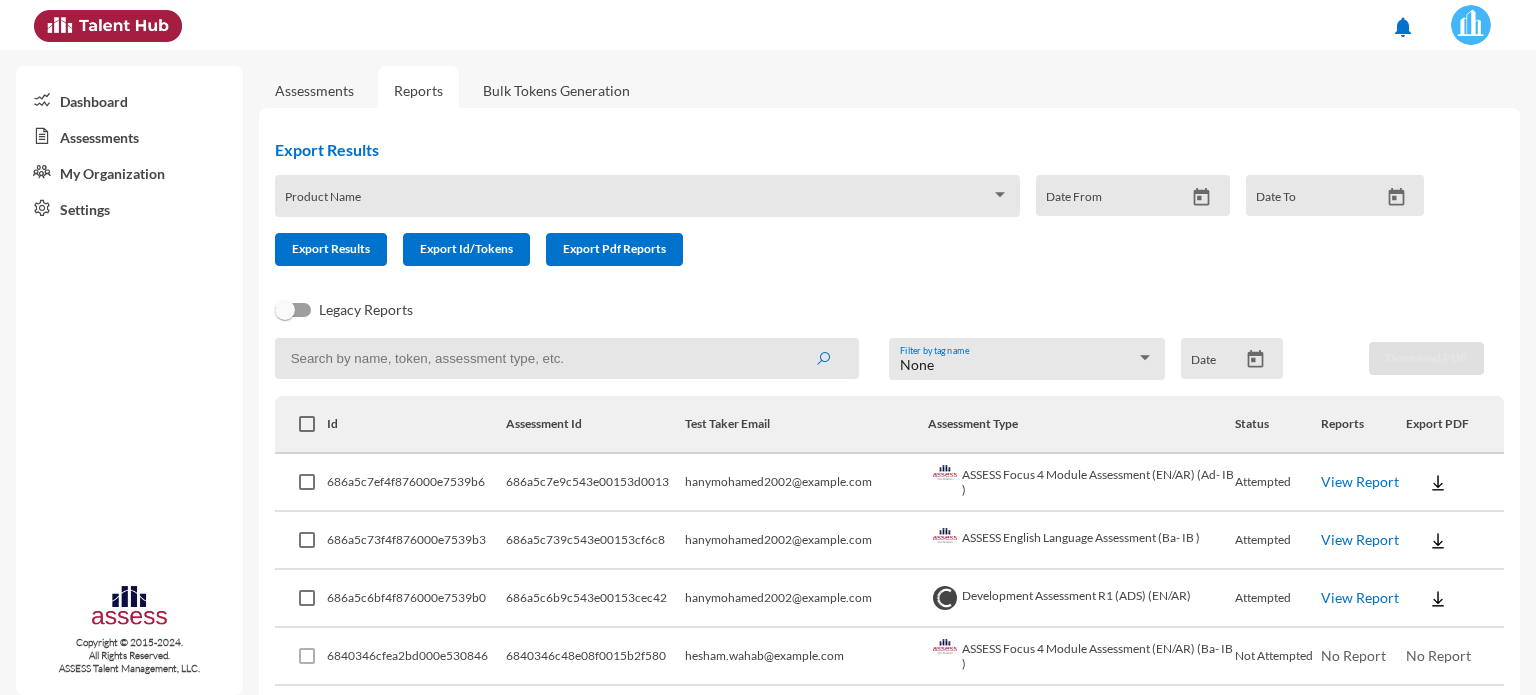click at bounding box center [1438, 483] 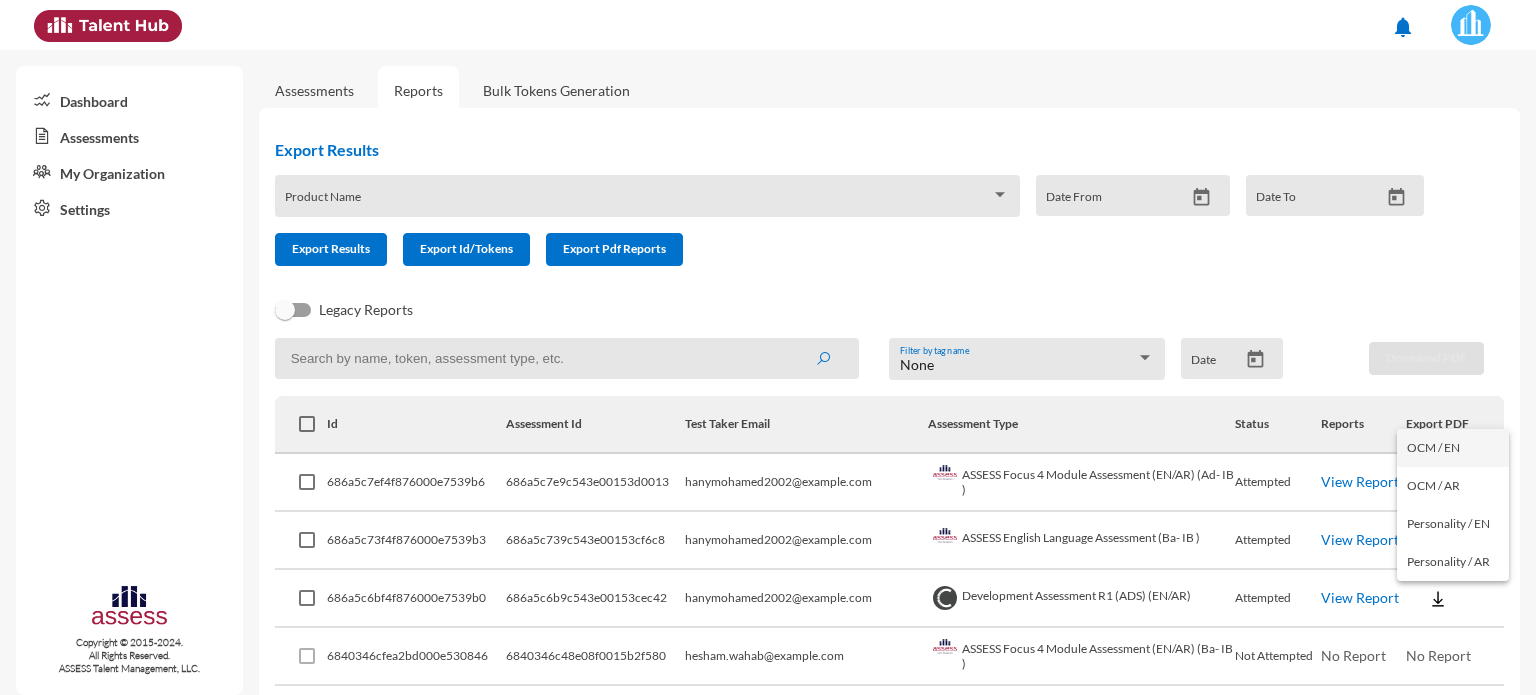click on "OCM / EN" at bounding box center [1453, 448] 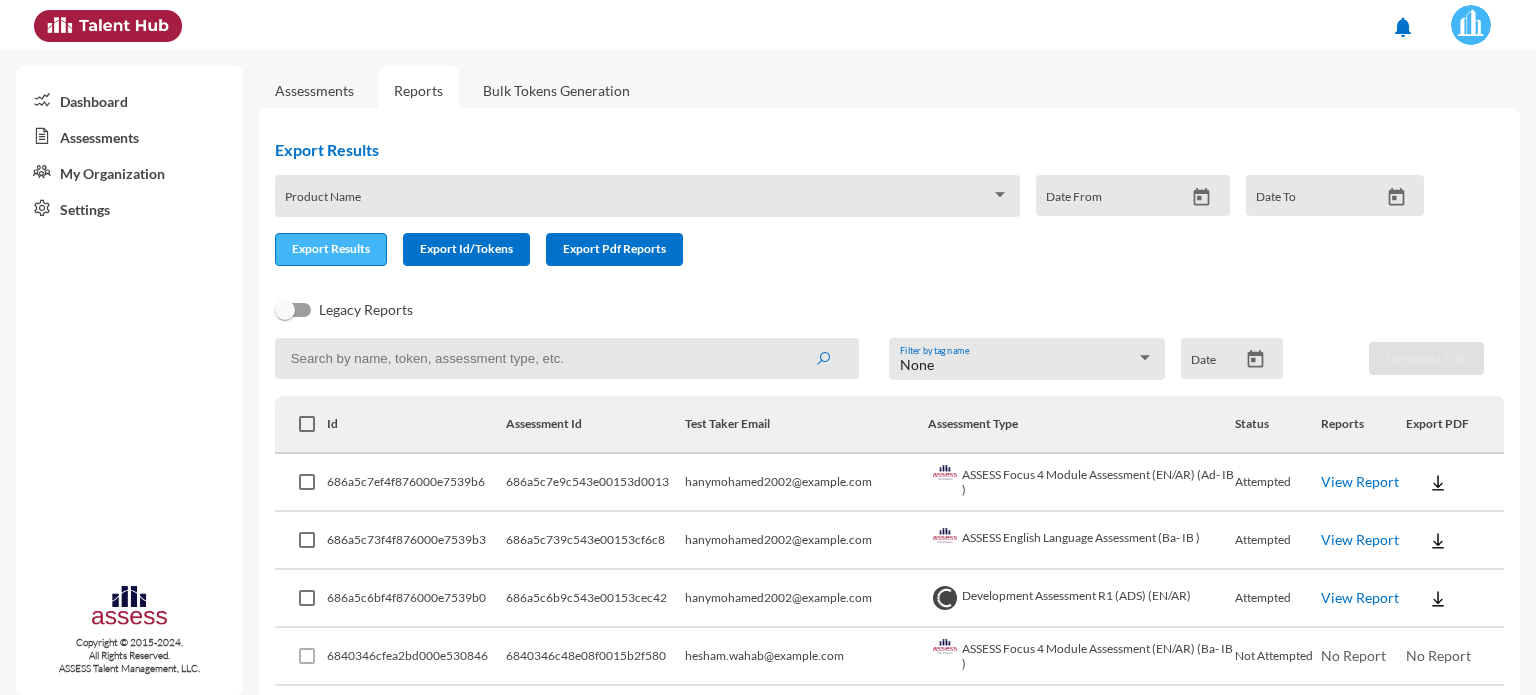 click on "Export Results" at bounding box center [331, 248] 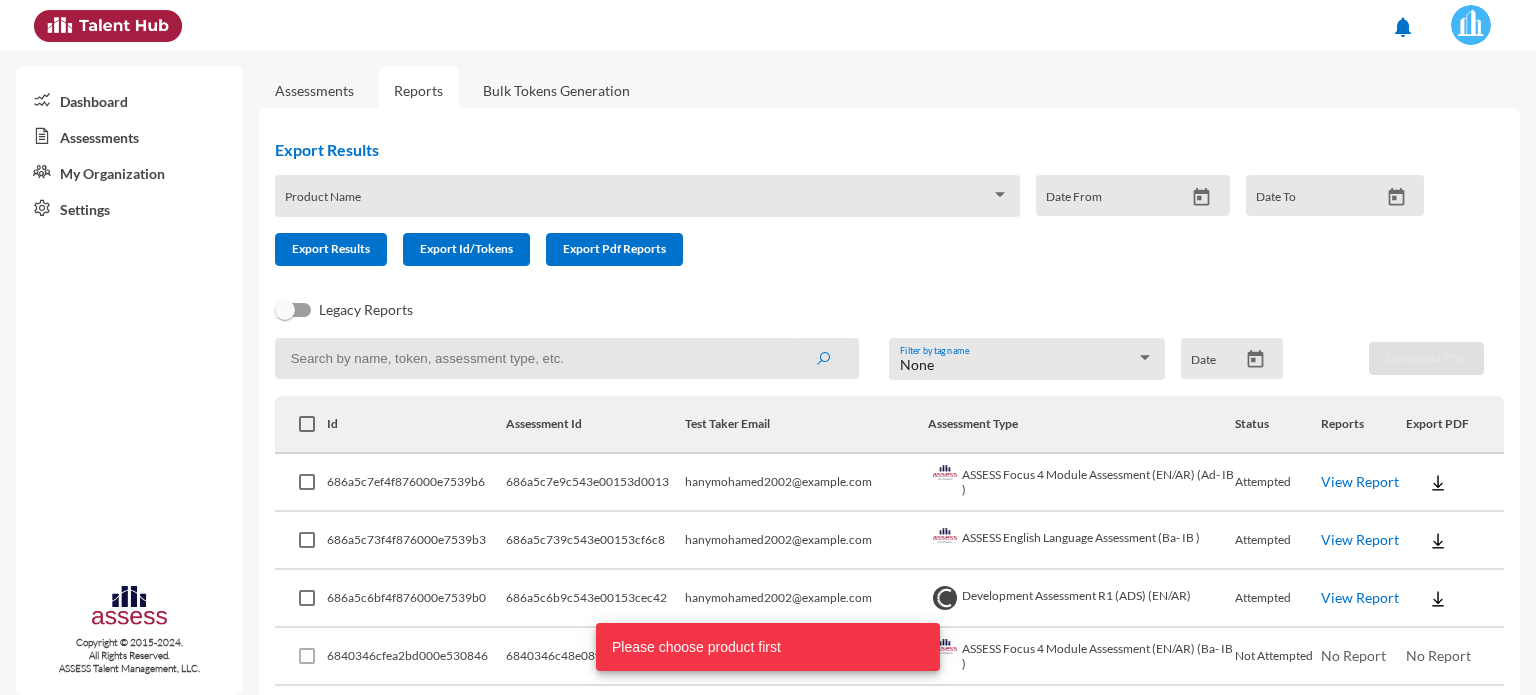 click on "Product Name" at bounding box center (647, 201) 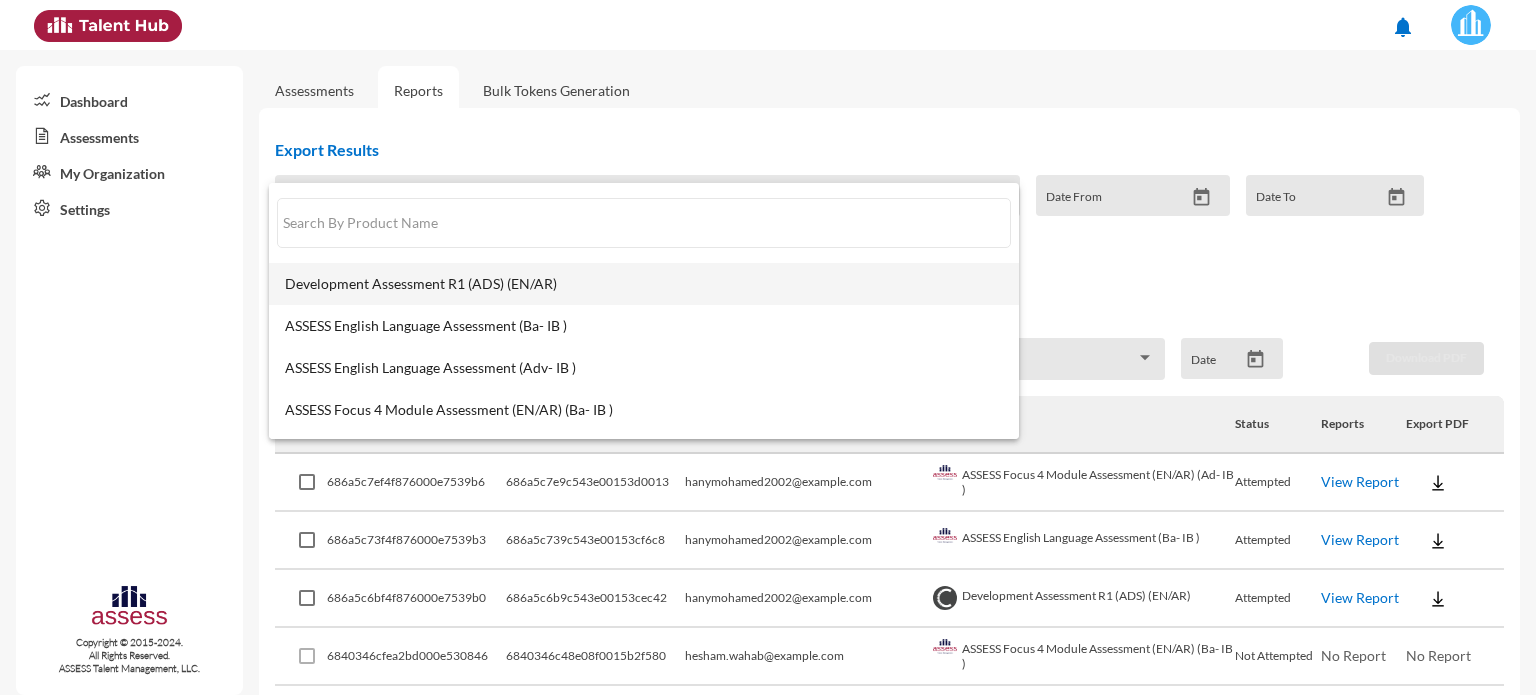 click on "Development Assessment R1 (ADS) (EN/AR)" at bounding box center [644, 284] 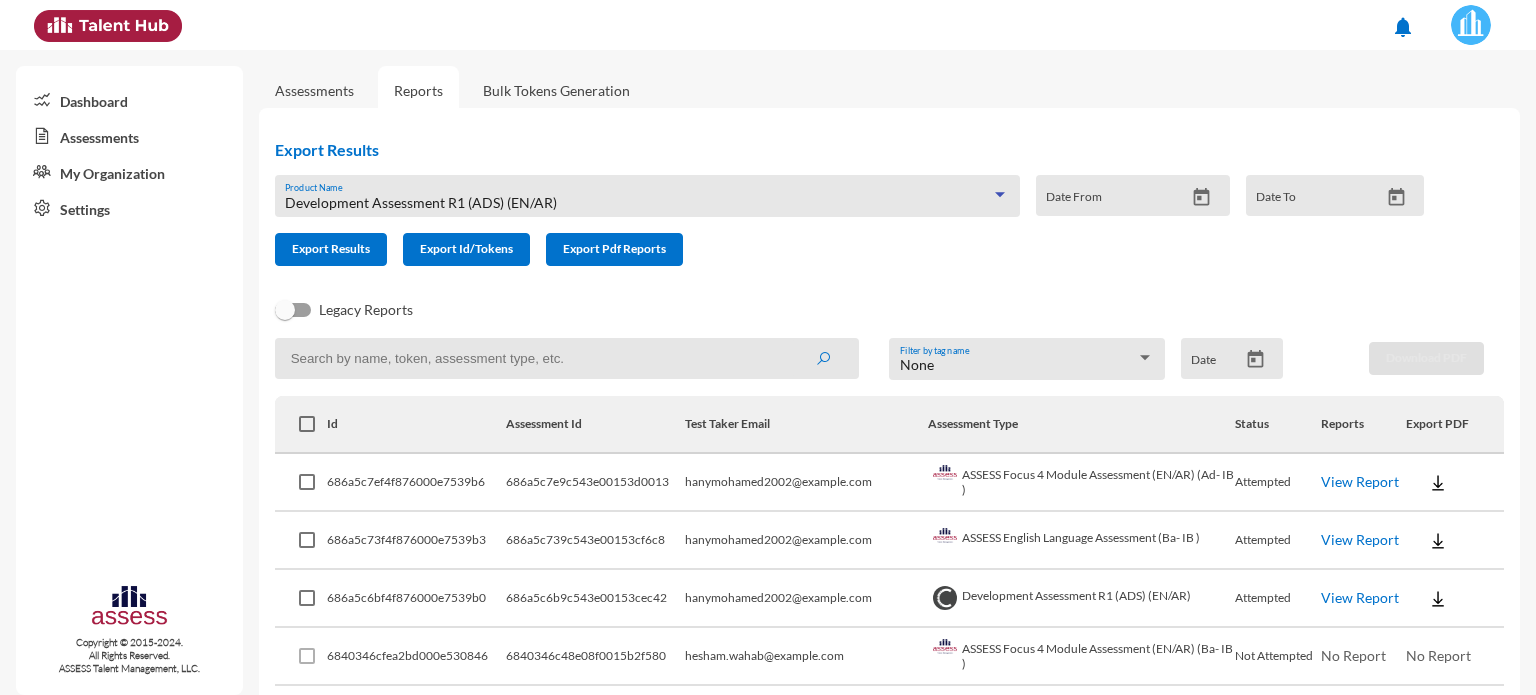 click at bounding box center [1201, 197] 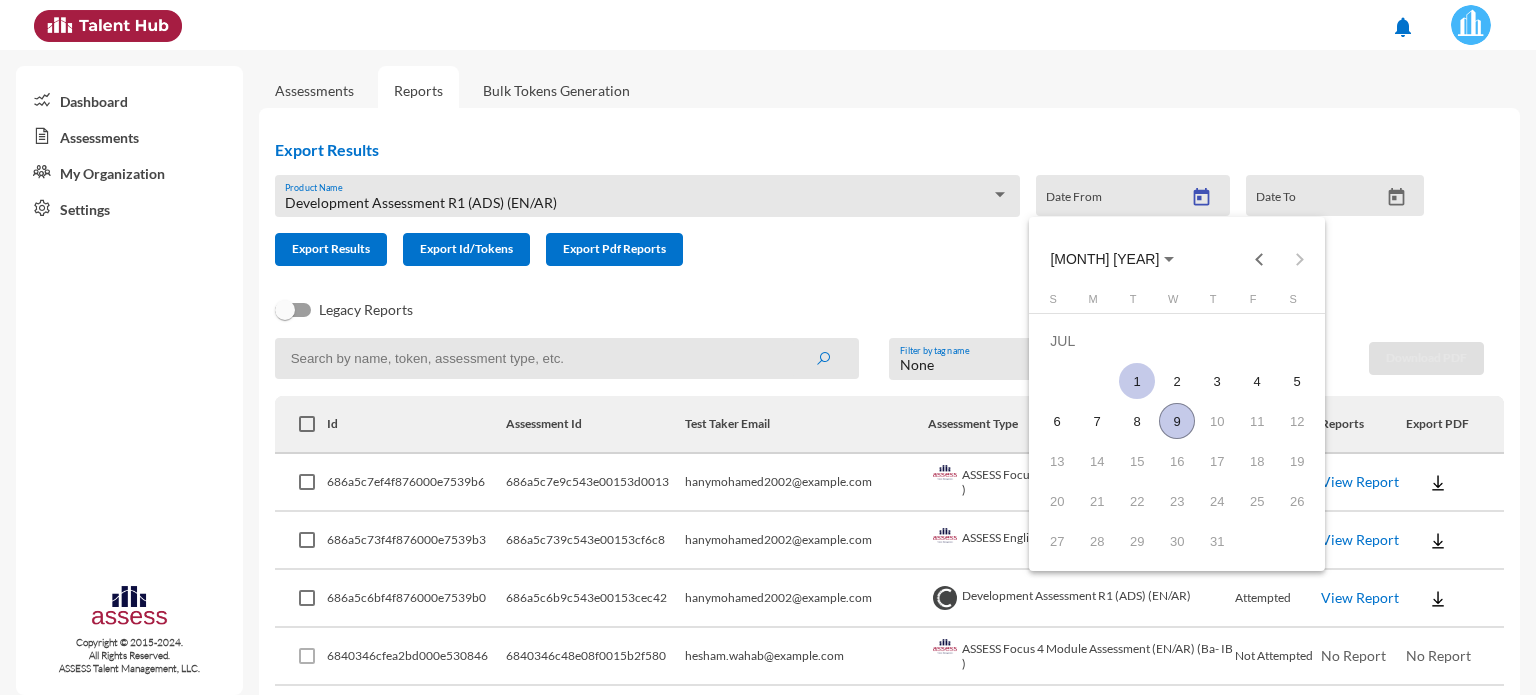 click on "1" at bounding box center [1137, 381] 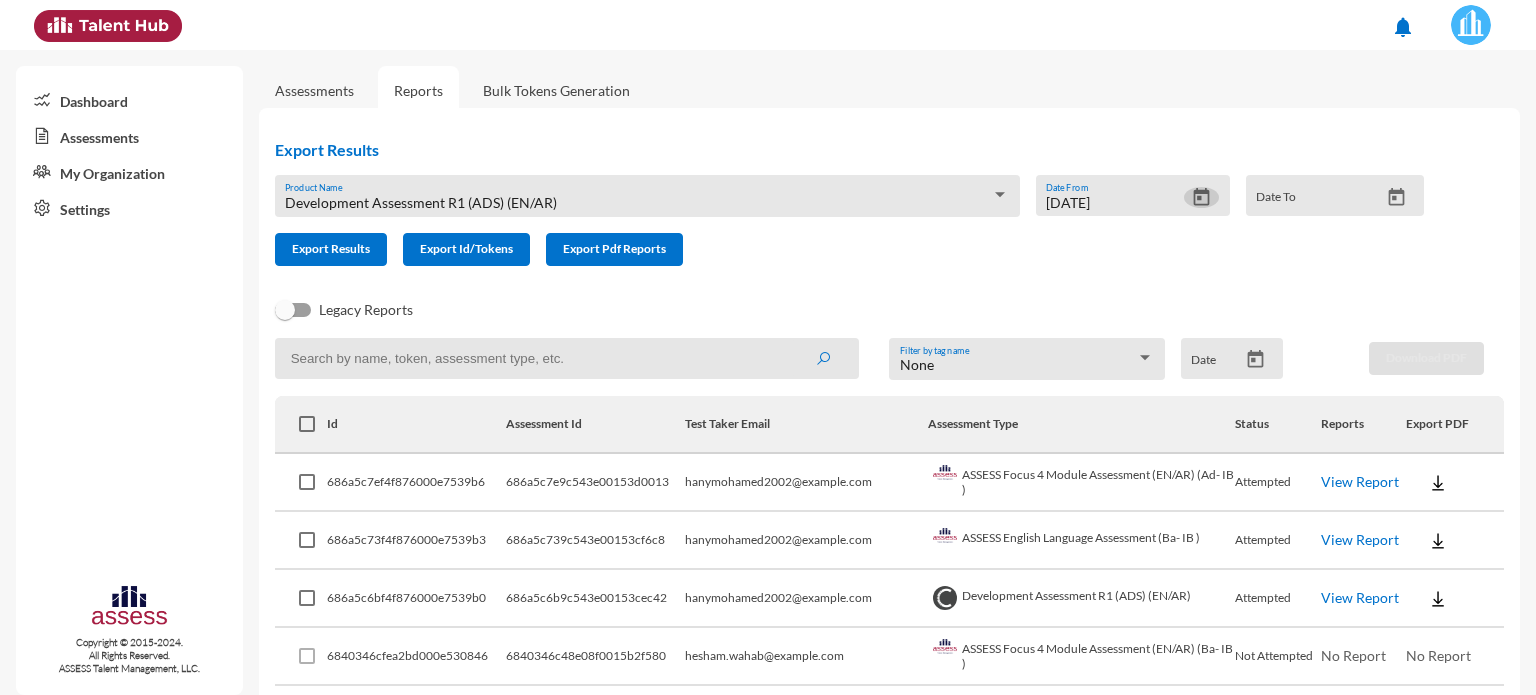 click on "Date To" at bounding box center [1317, 203] 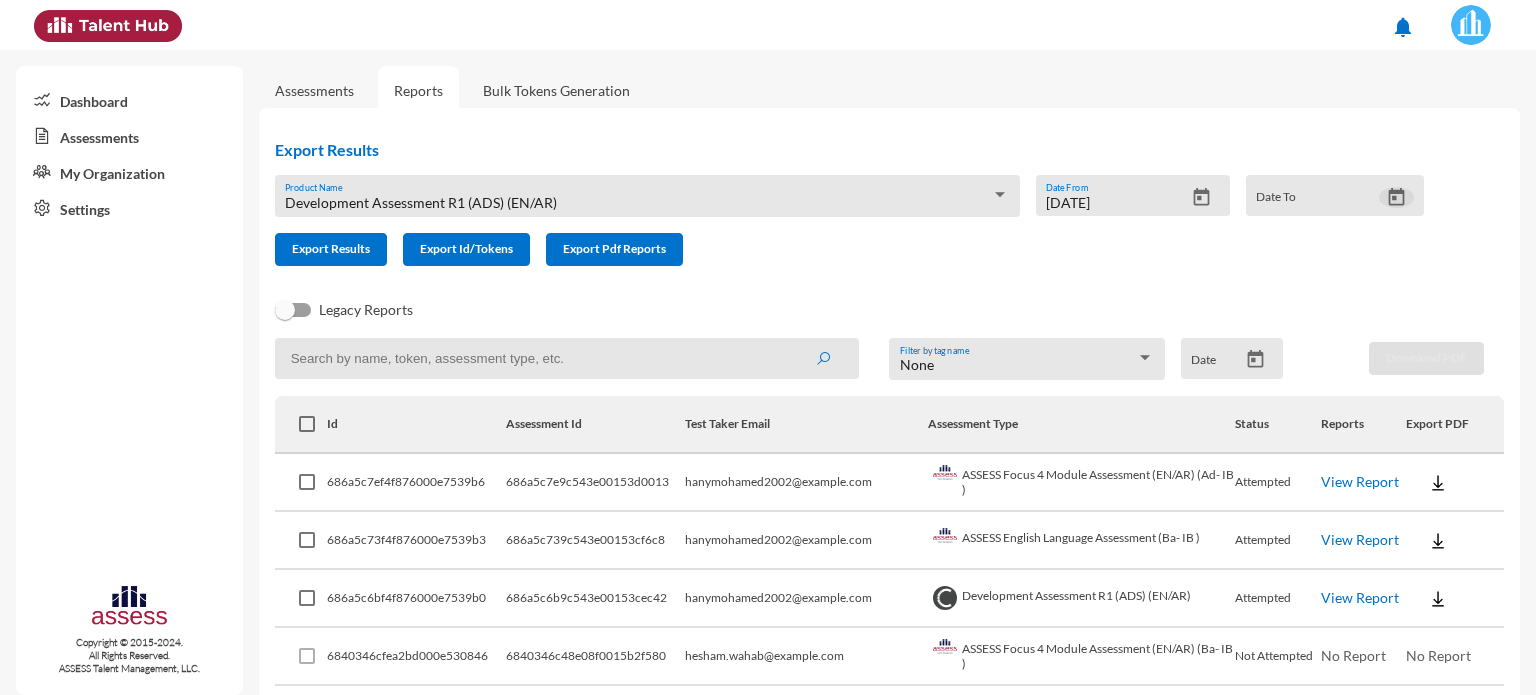 click at bounding box center [1396, 197] 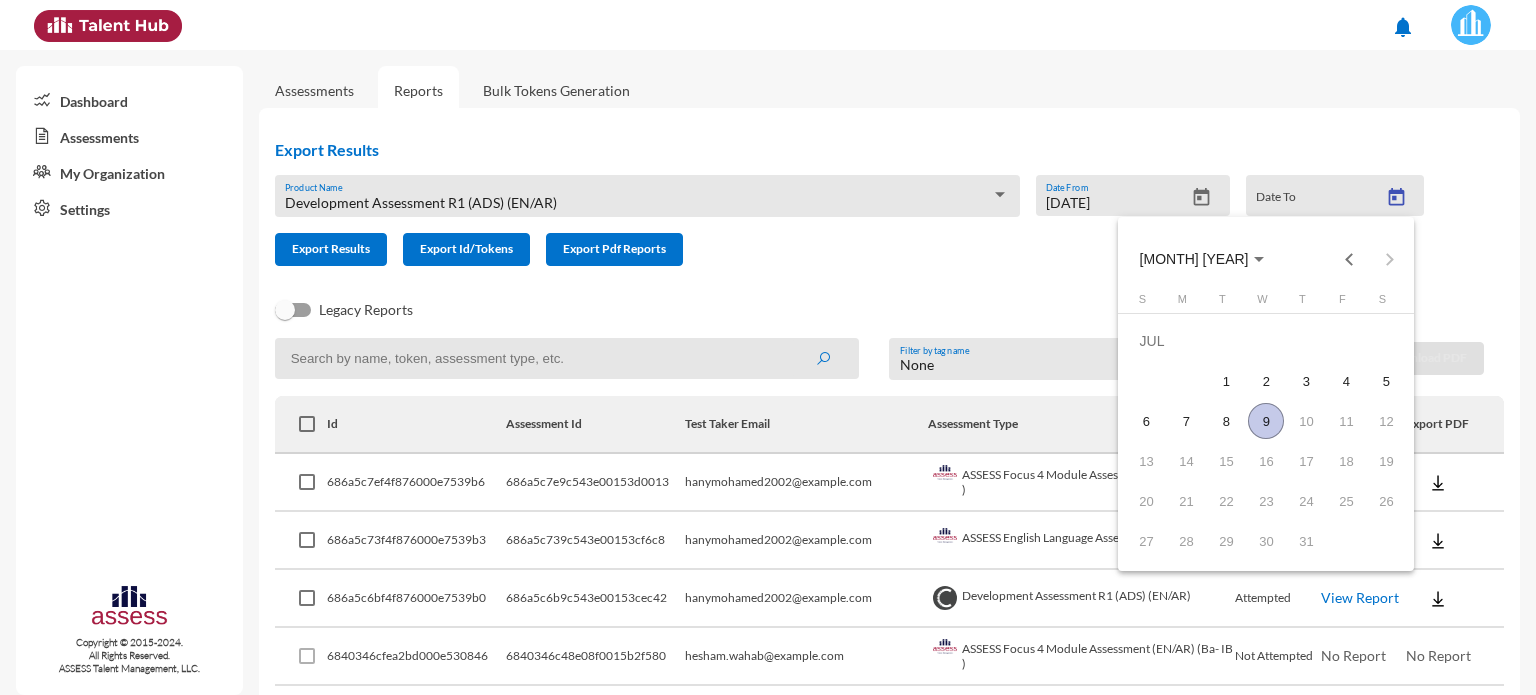click on "9" at bounding box center [1266, 421] 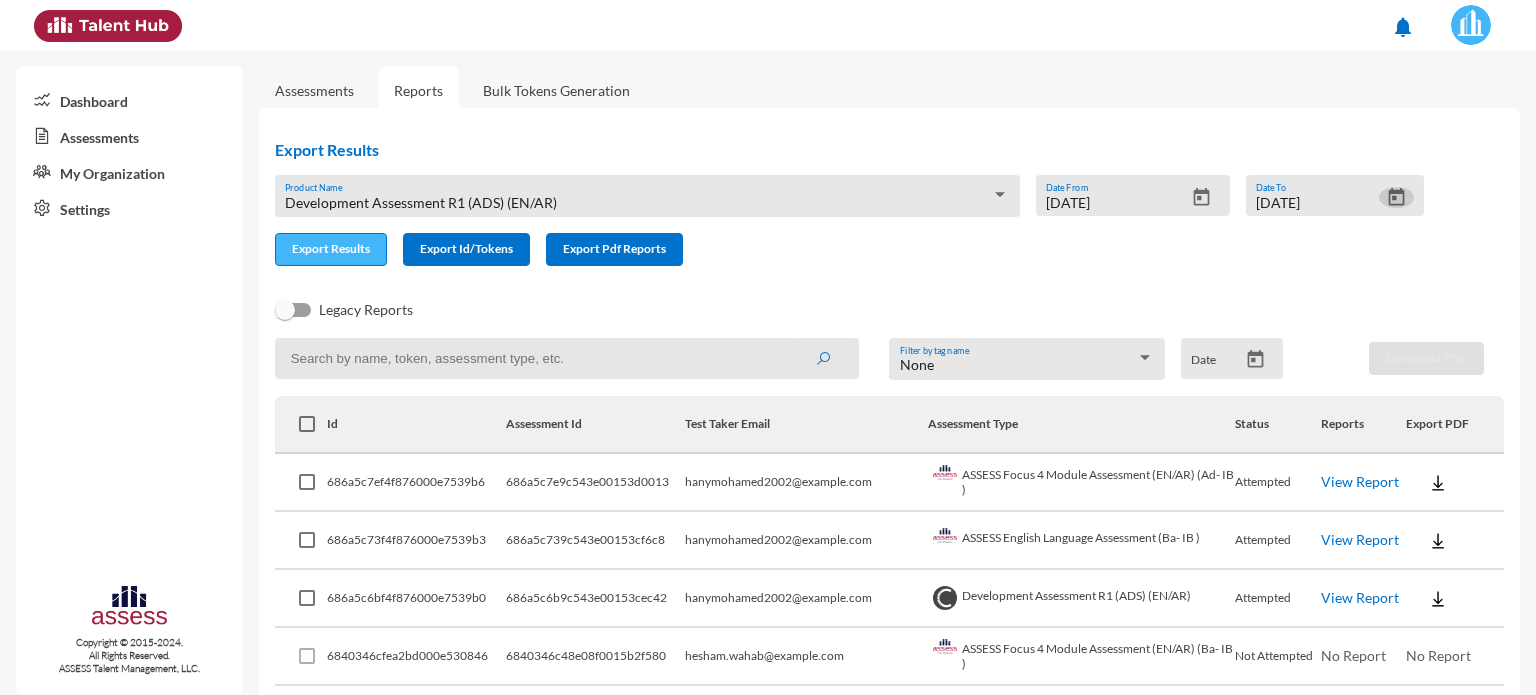click on "Export Results" at bounding box center (331, 248) 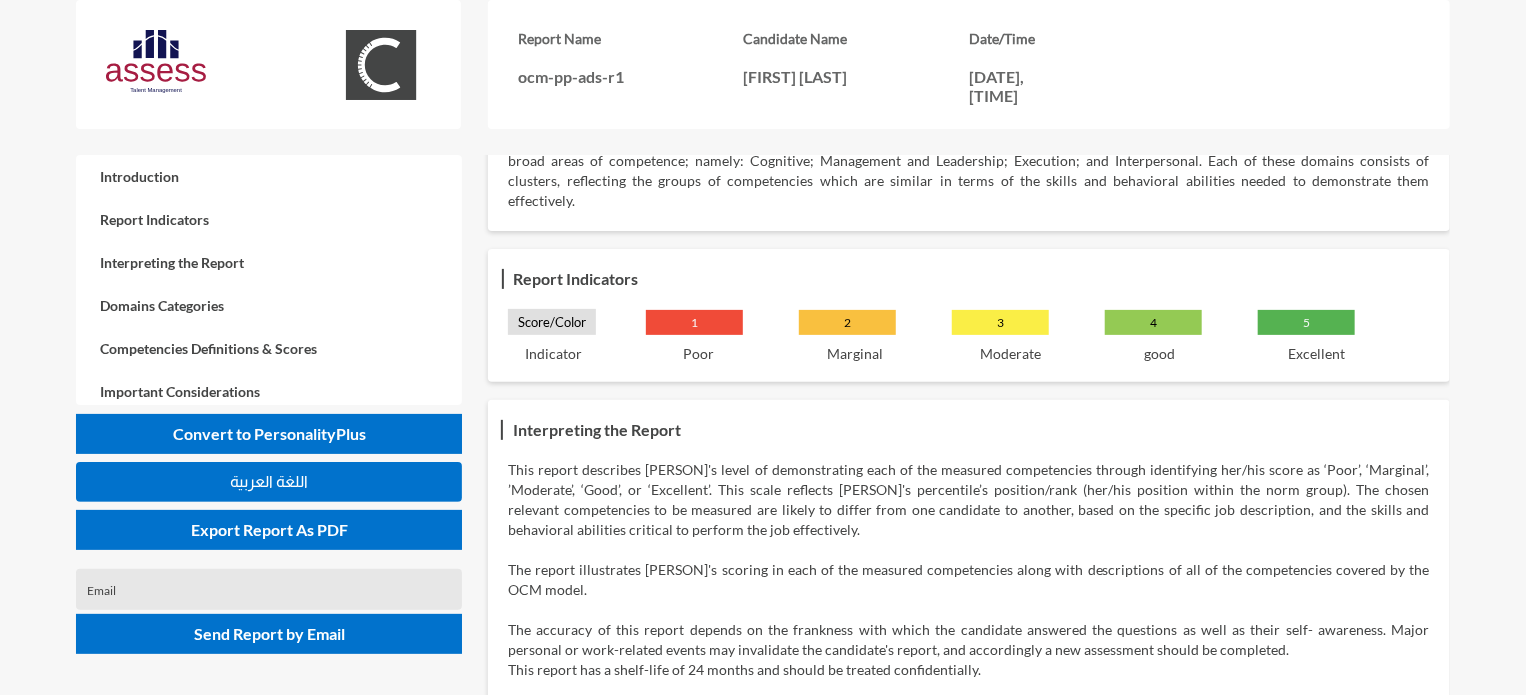 scroll, scrollTop: 0, scrollLeft: 0, axis: both 